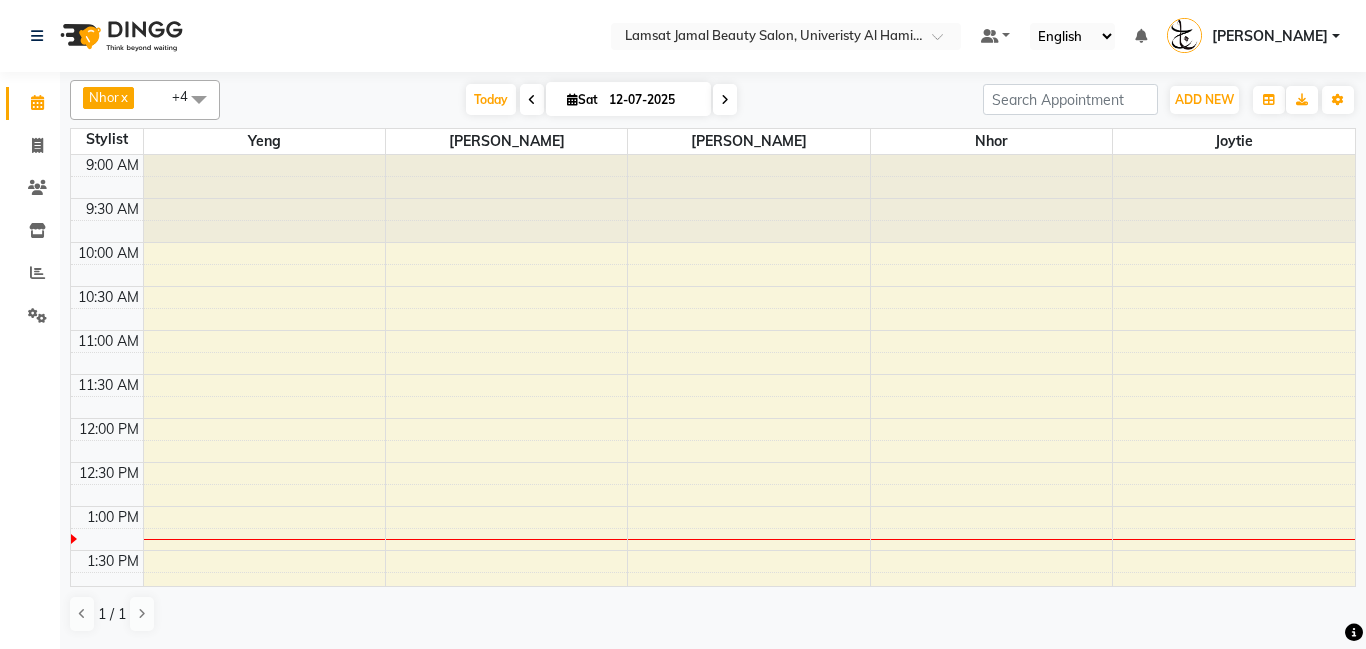 scroll, scrollTop: 0, scrollLeft: 0, axis: both 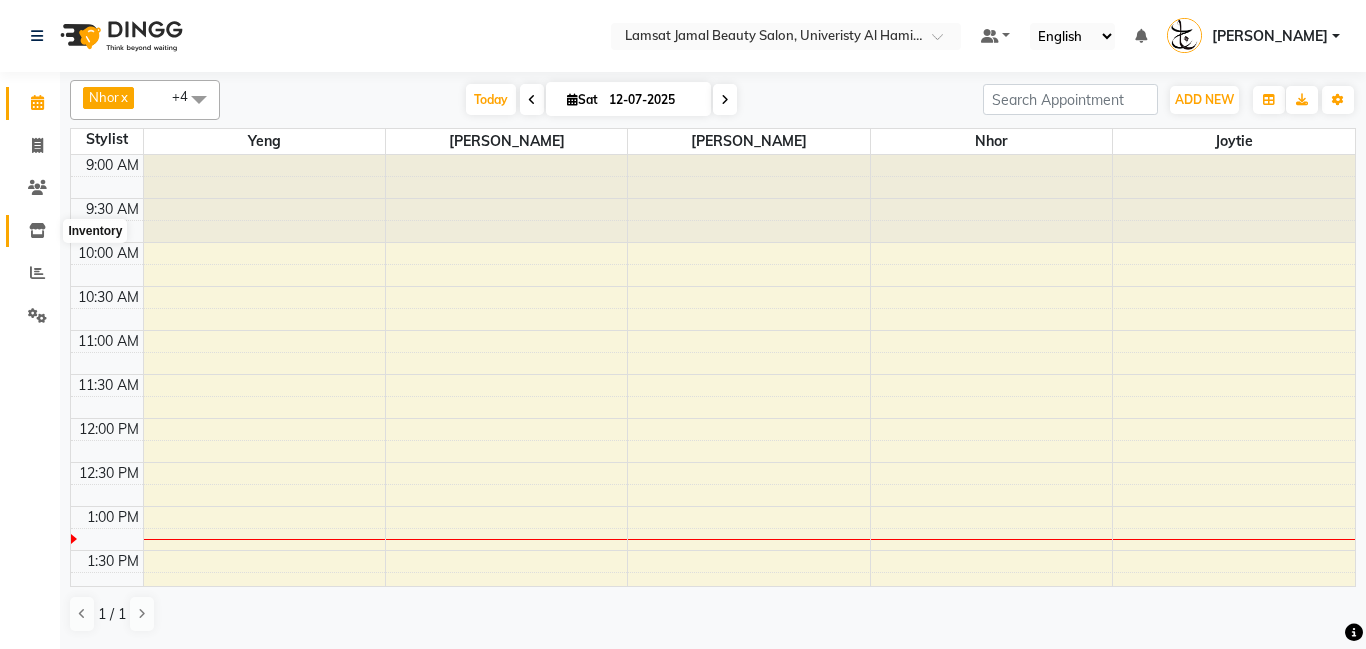 click 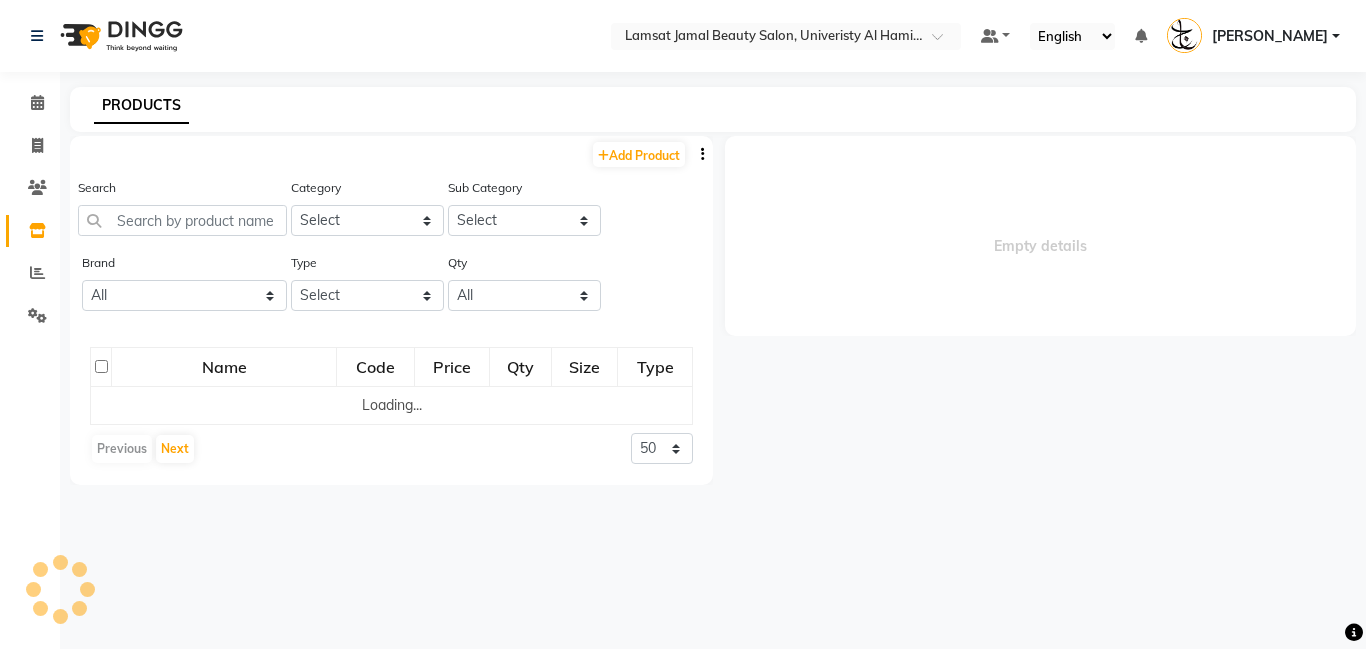select on "all" 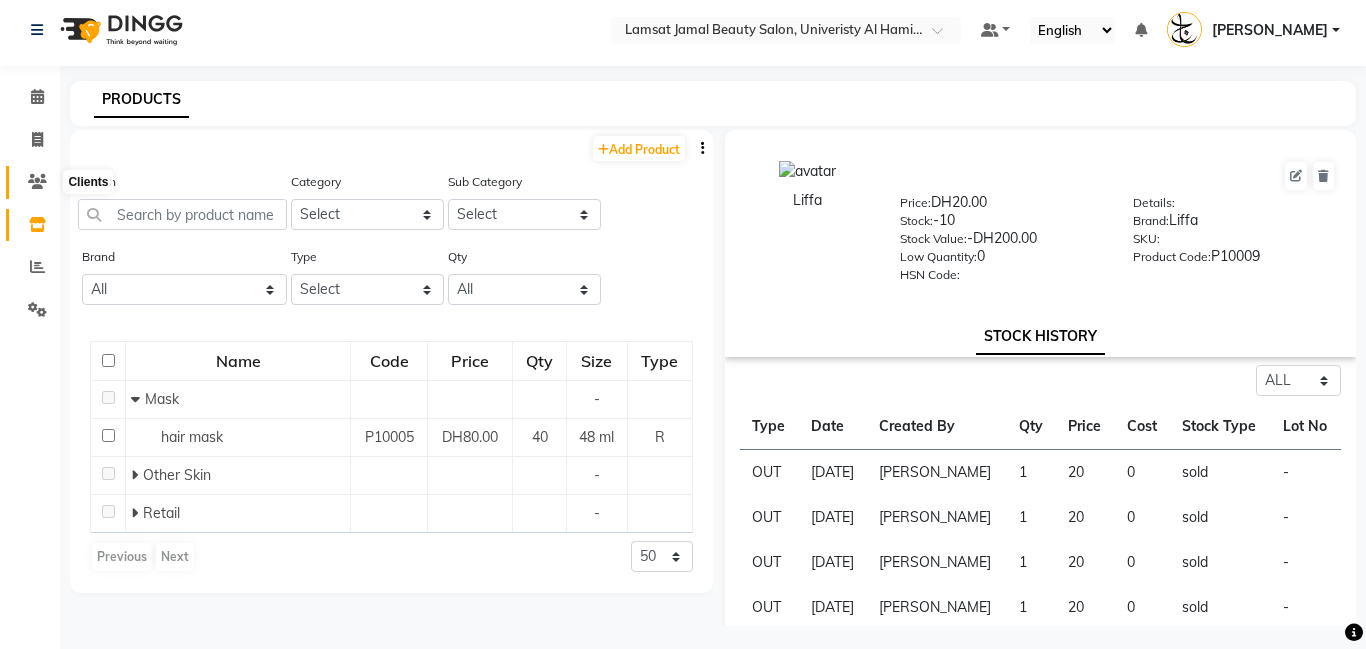 scroll, scrollTop: 0, scrollLeft: 0, axis: both 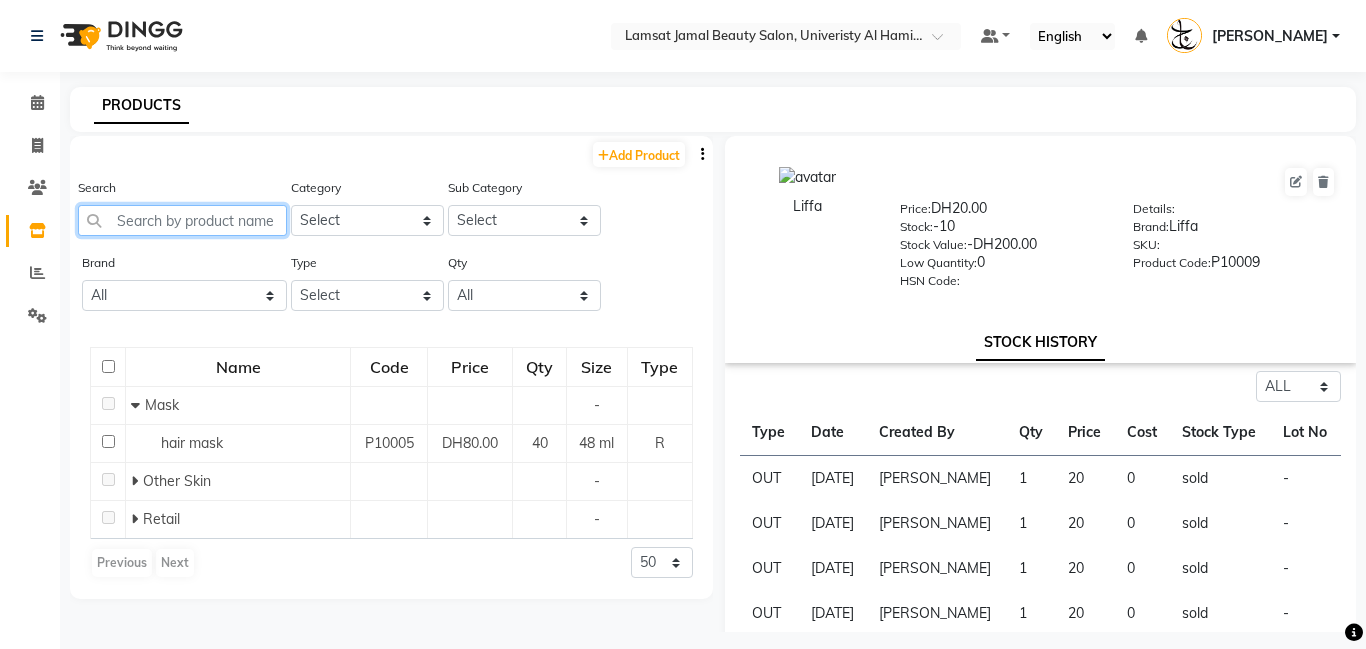 drag, startPoint x: 129, startPoint y: 222, endPoint x: 120, endPoint y: 191, distance: 32.280025 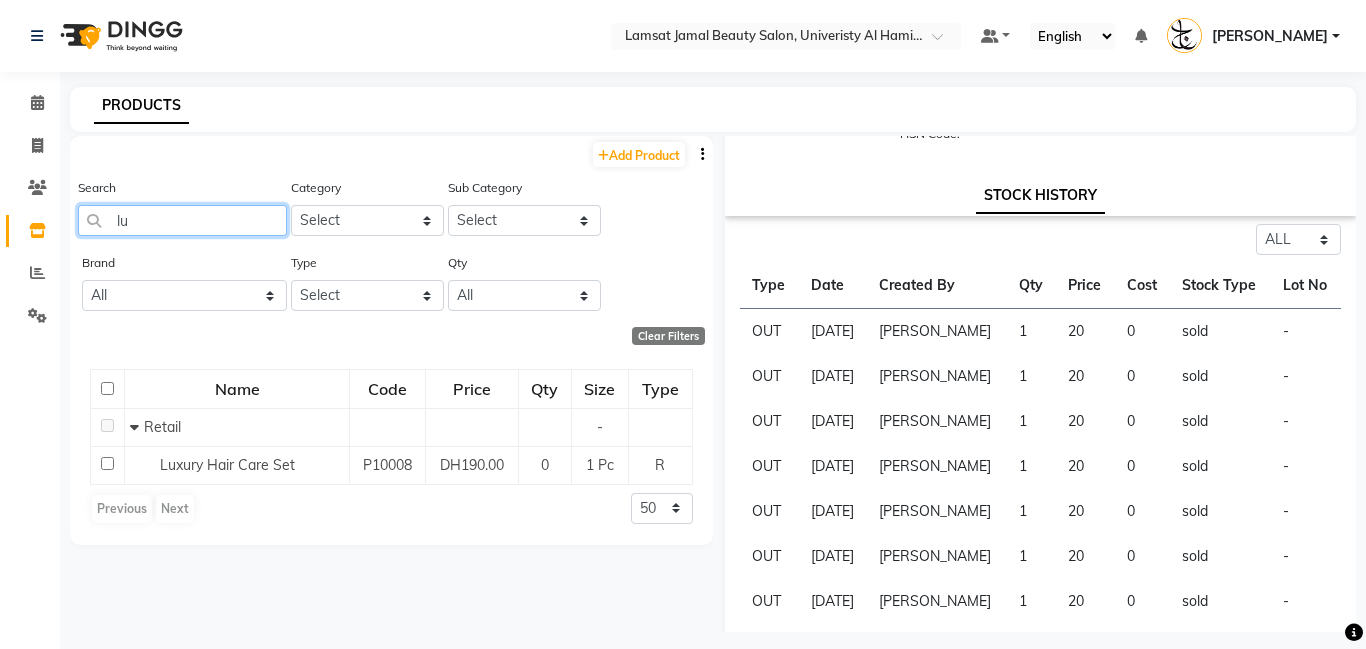 scroll, scrollTop: 142, scrollLeft: 0, axis: vertical 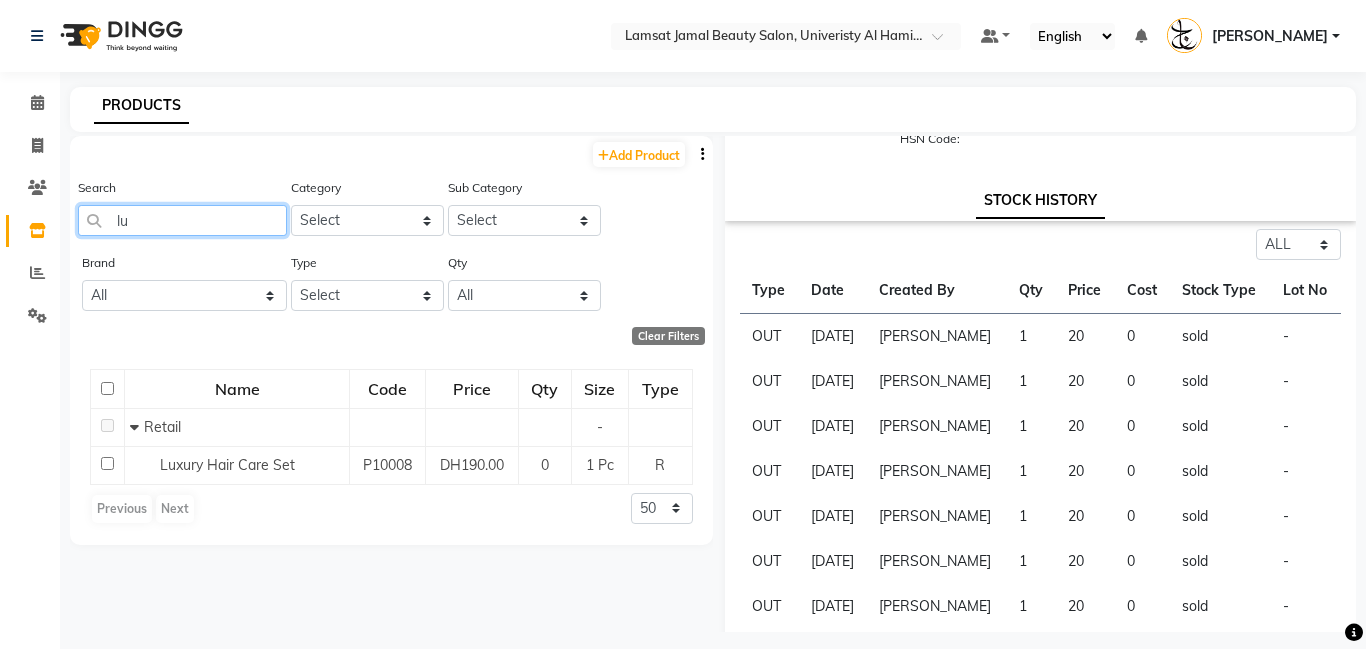 click on "lu" 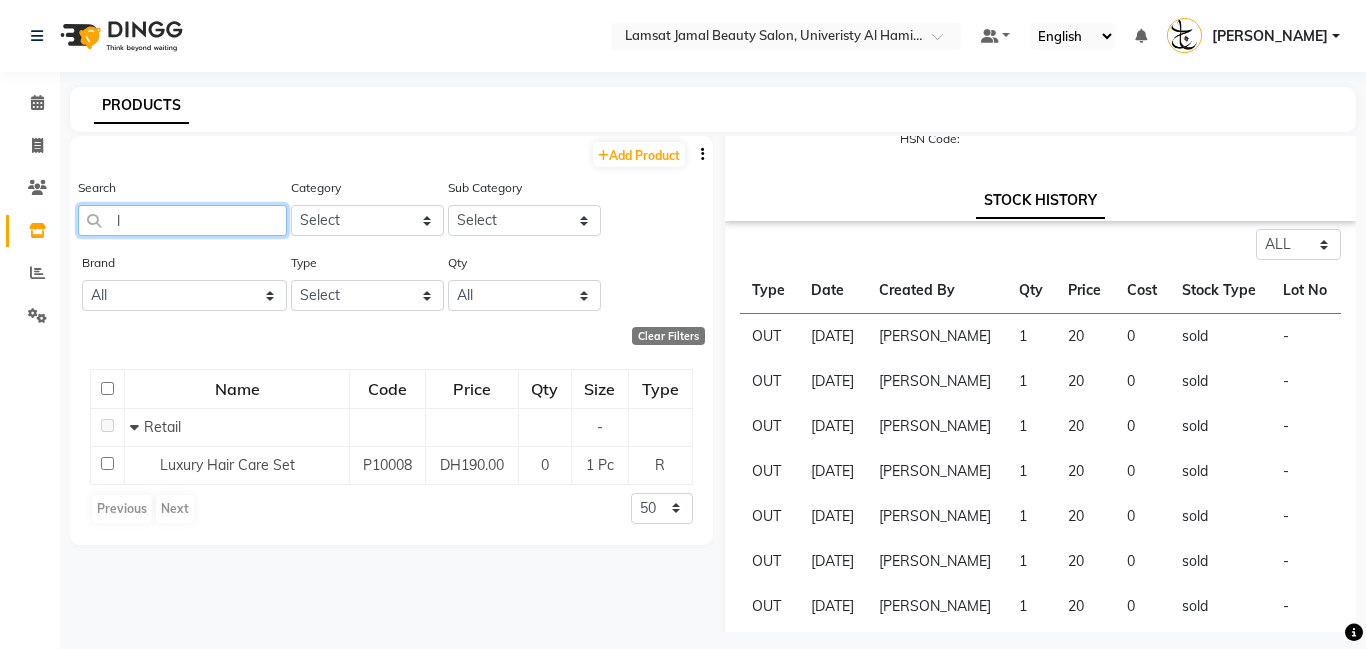 type 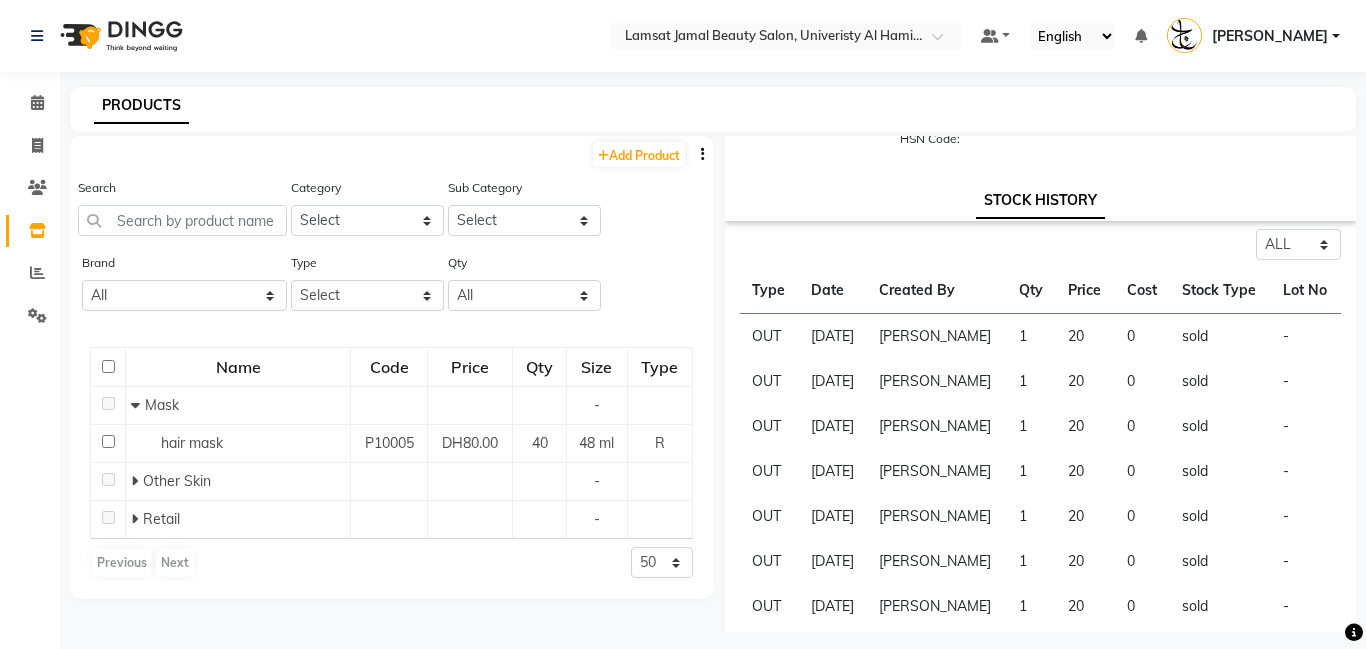 click on "PRODUCTS  Add Product  Search Category Select Hair Skin Makeup Personal Care Appliances [PERSON_NAME] Waxing Disposable Threading Hands and Feet Beauty Planet [MEDICAL_DATA] Cadiveu Casmara Cheryls Loreal Olaplex Lamsat Jamal Product Other Sub Category Select Brand All [MEDICAL_DATA] Keratine Liffa Luxury Max Care Ouya Type Select Both Retail Consumable Qty All Low Out Of Stock Name Code Price Qty Size Type   Mask - hair mask P10005 DH80.00 40 48 ml R   Other Skin -   Retail -  Previous   Next  50 100 500  Liffa  Price:   DH20.00  Stock:   -10  Stock Value:   -DH200.00  Low Quantity:  0  HSN Code:    Details:     Brand:   Liffa  SKU:     Product Code:   P10009  STOCK HISTORY Select ALL IN OUT Type Date Created By Qty Price Cost Stock Type Lot No OUT [DATE] [PERSON_NAME] 1 20 0 sold - OUT [DATE] [PERSON_NAME] 1 20 0 sold - OUT [DATE] [PERSON_NAME] 1 20 0 sold - OUT [DATE] [PERSON_NAME] 1 20 0 sold - OUT [DATE] [PERSON_NAME] 1 20 0 sold - OUT [DATE] [PERSON_NAME] 1 20 0 sold - OUT [DATE] Lamsat Jamal 1 20 0 sold" 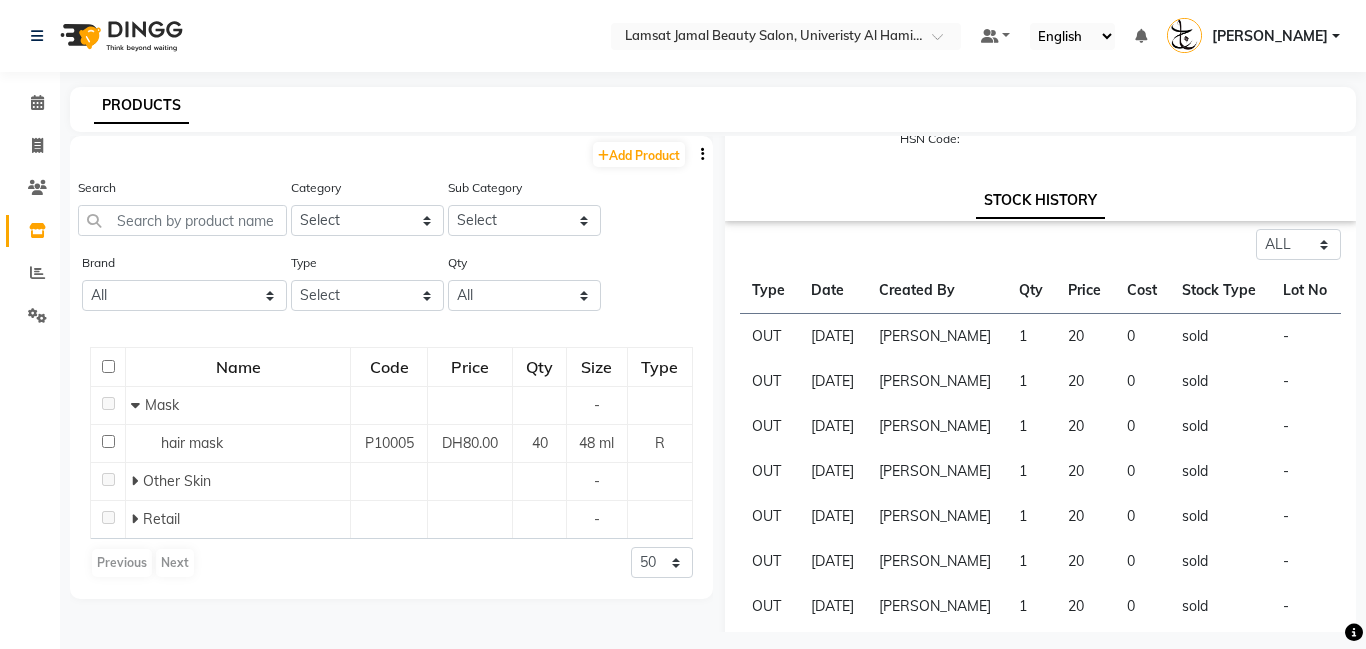 click on "Liffa  Price:   DH20.00  Stock:   -10  Stock Value:   -DH200.00  Low Quantity:  0  HSN Code:    Details:     Brand:   Liffa  SKU:     Product Code:   P10009" 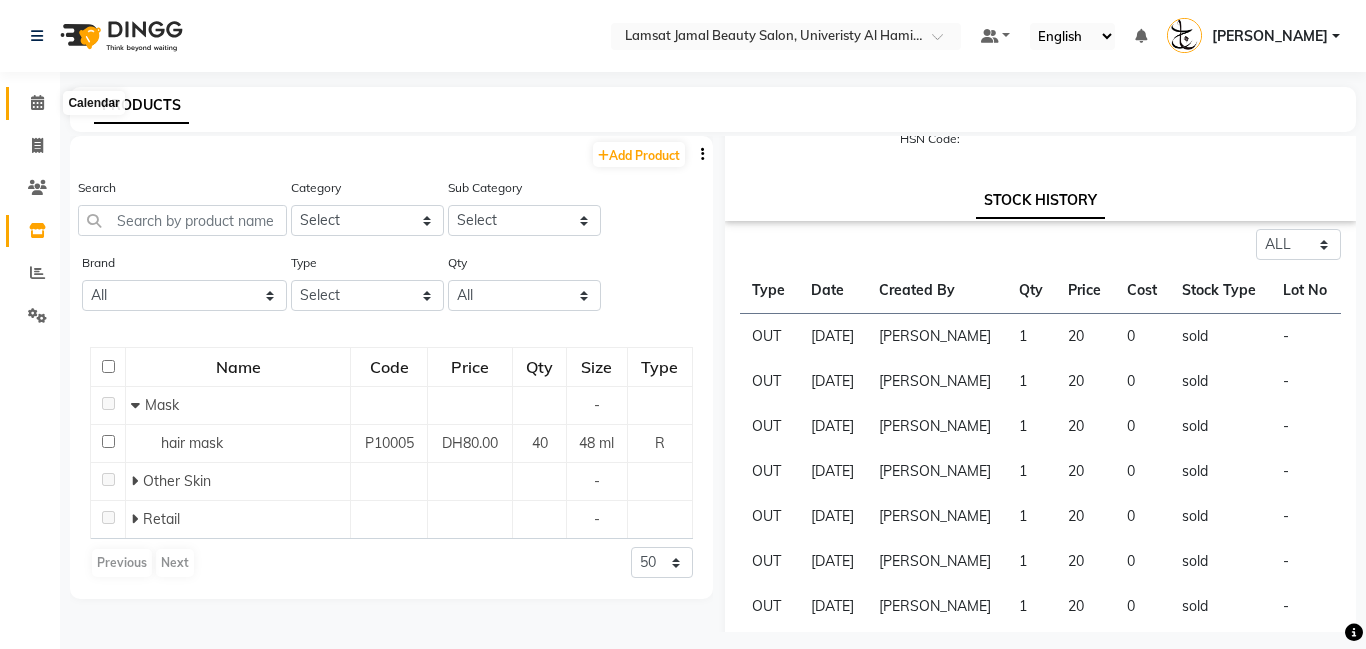 click 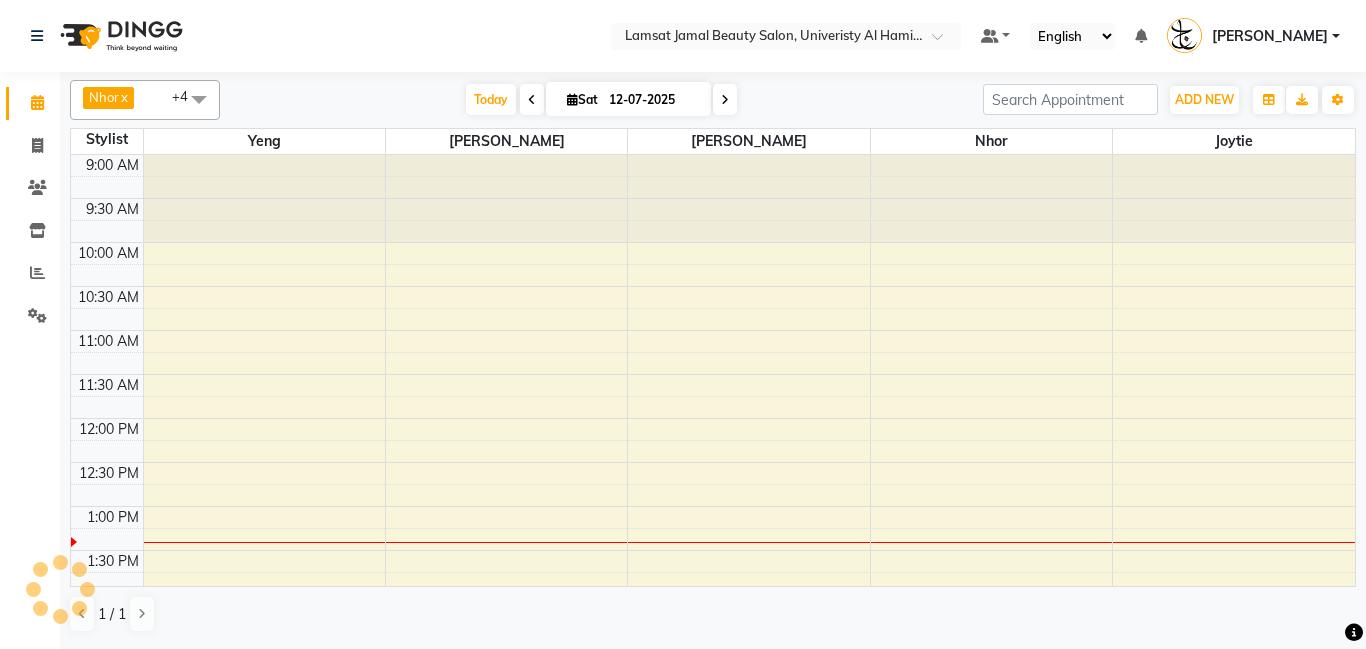 scroll, scrollTop: 0, scrollLeft: 0, axis: both 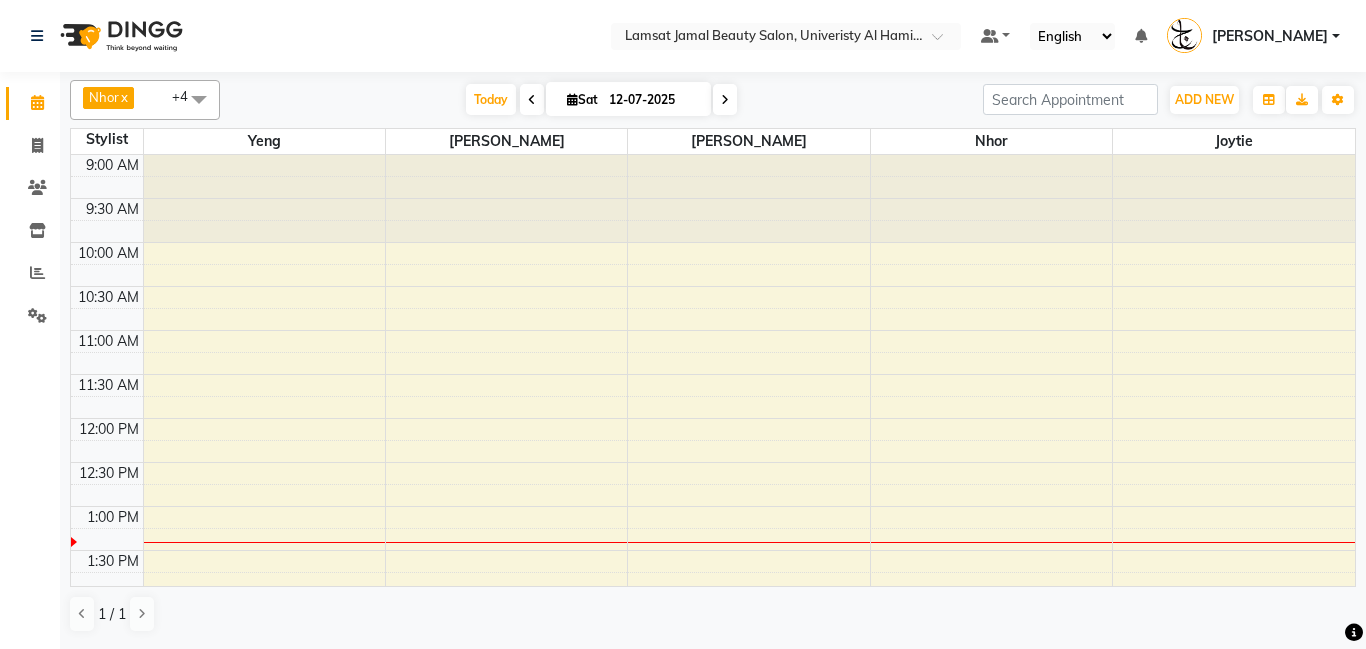 click at bounding box center [532, 100] 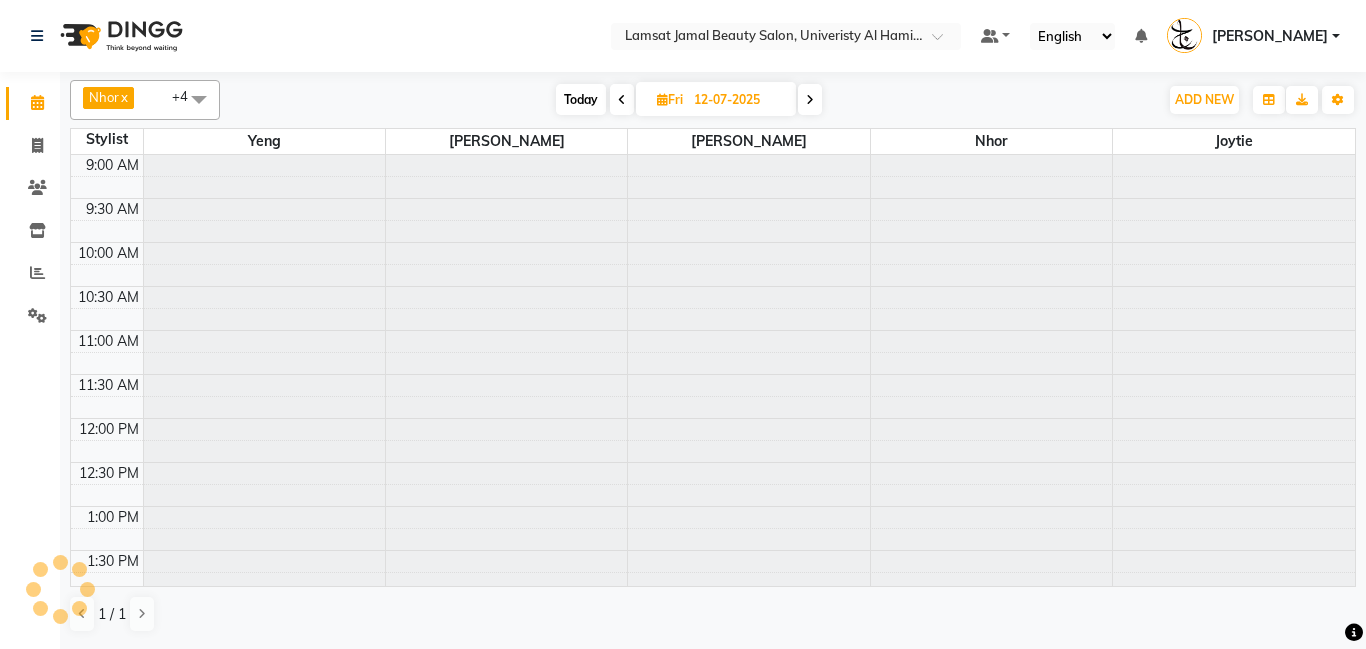 type on "[DATE]" 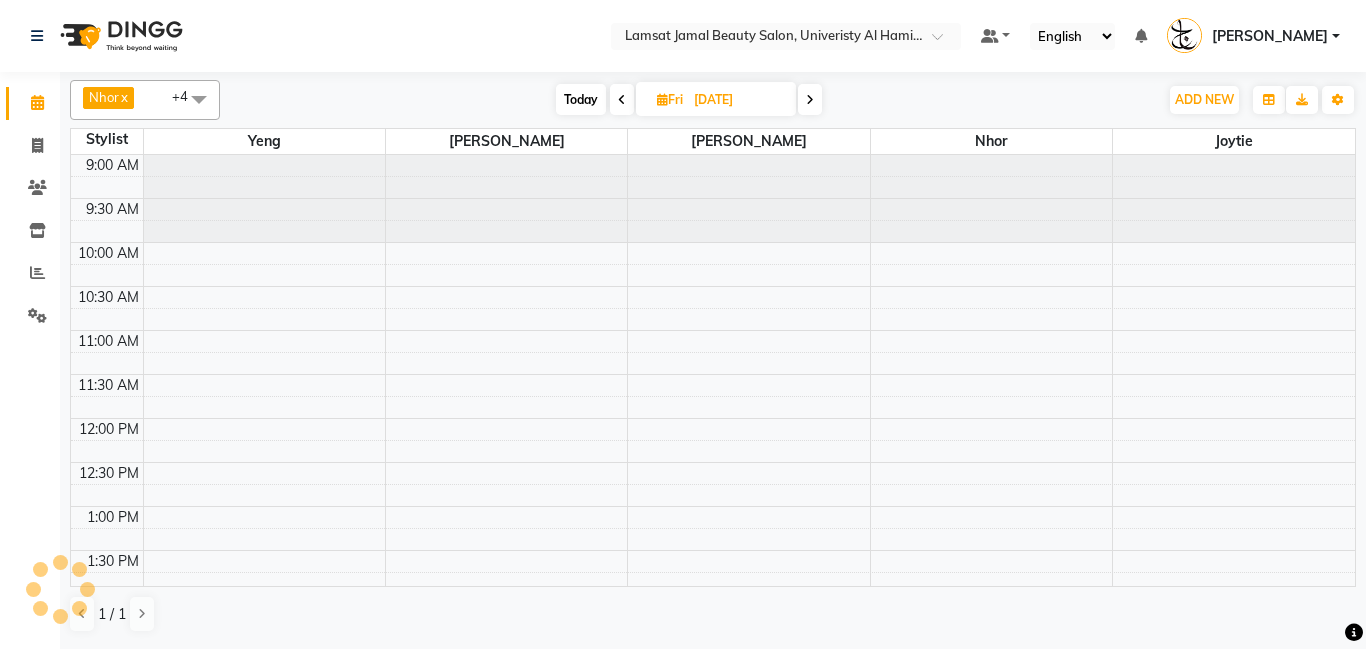 scroll, scrollTop: 353, scrollLeft: 0, axis: vertical 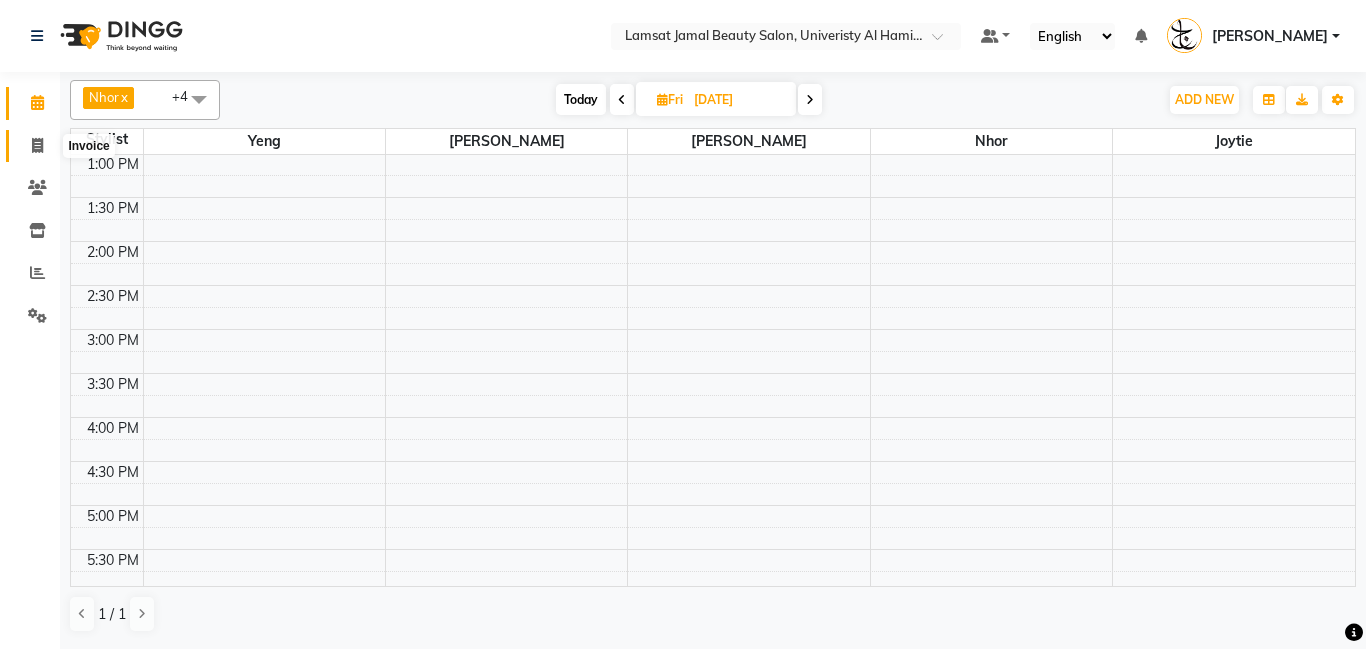 click 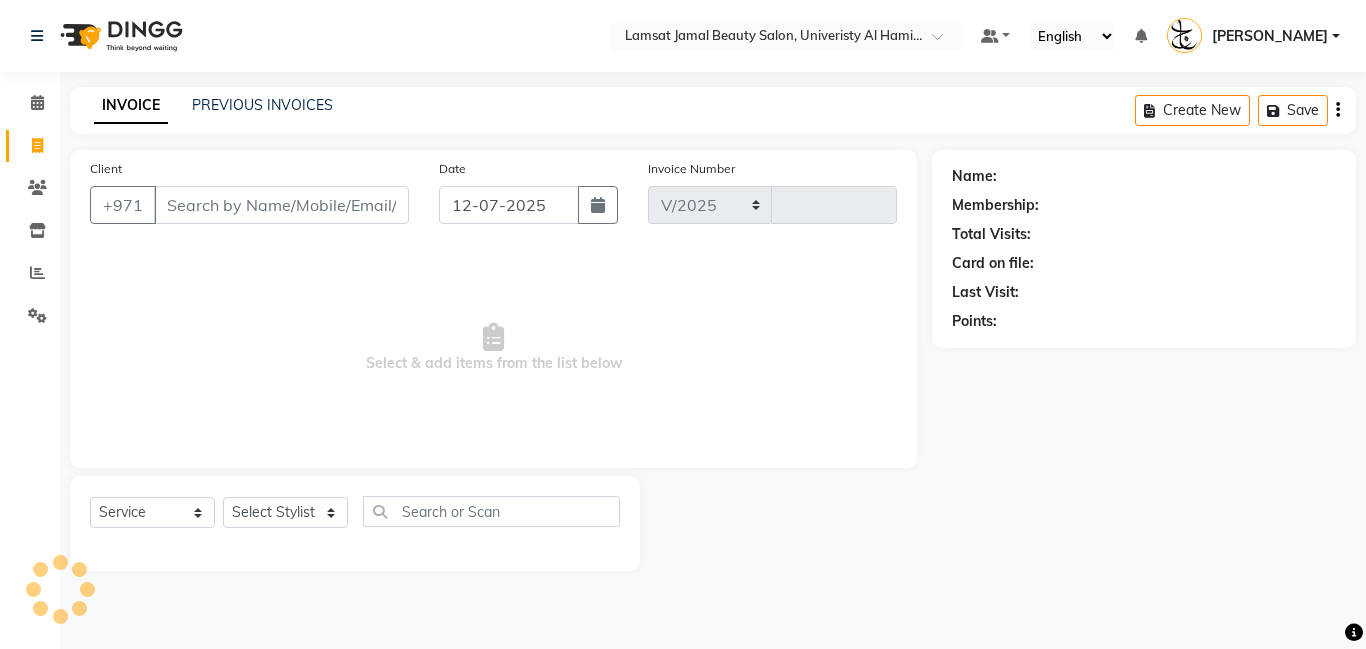 select on "8294" 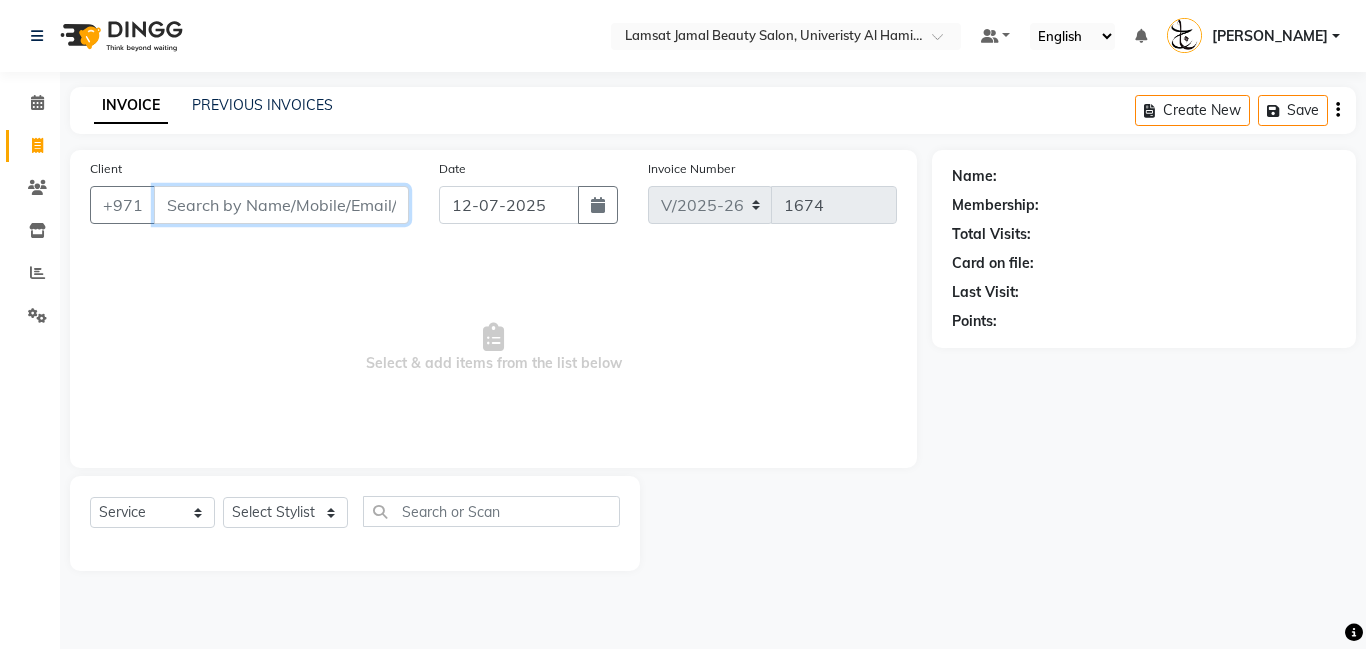 click on "Client" at bounding box center (281, 205) 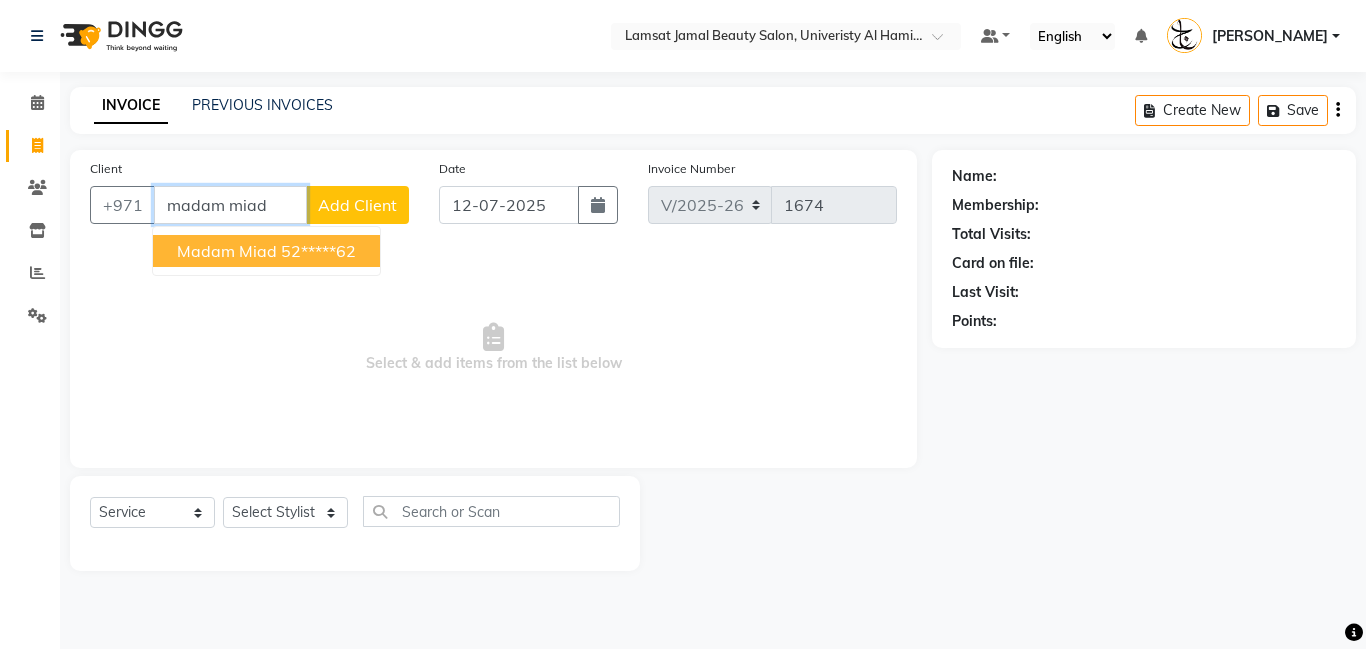 click on "52*****62" at bounding box center (318, 251) 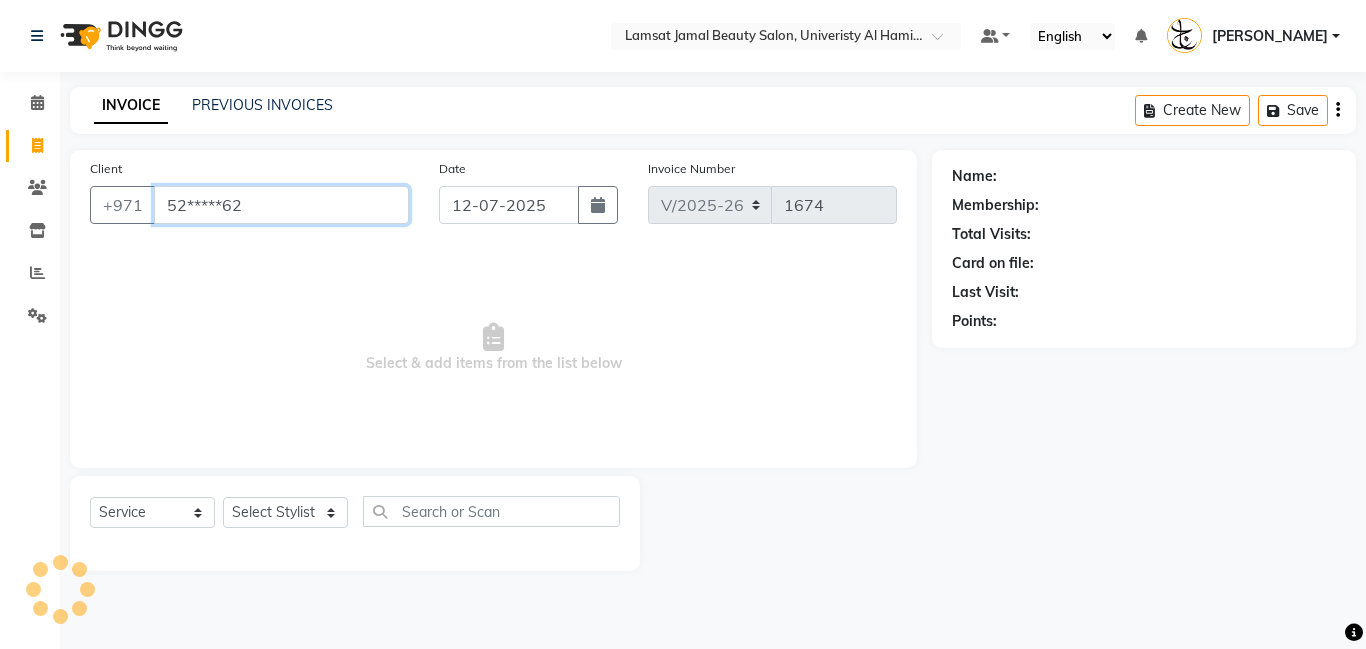 type on "52*****62" 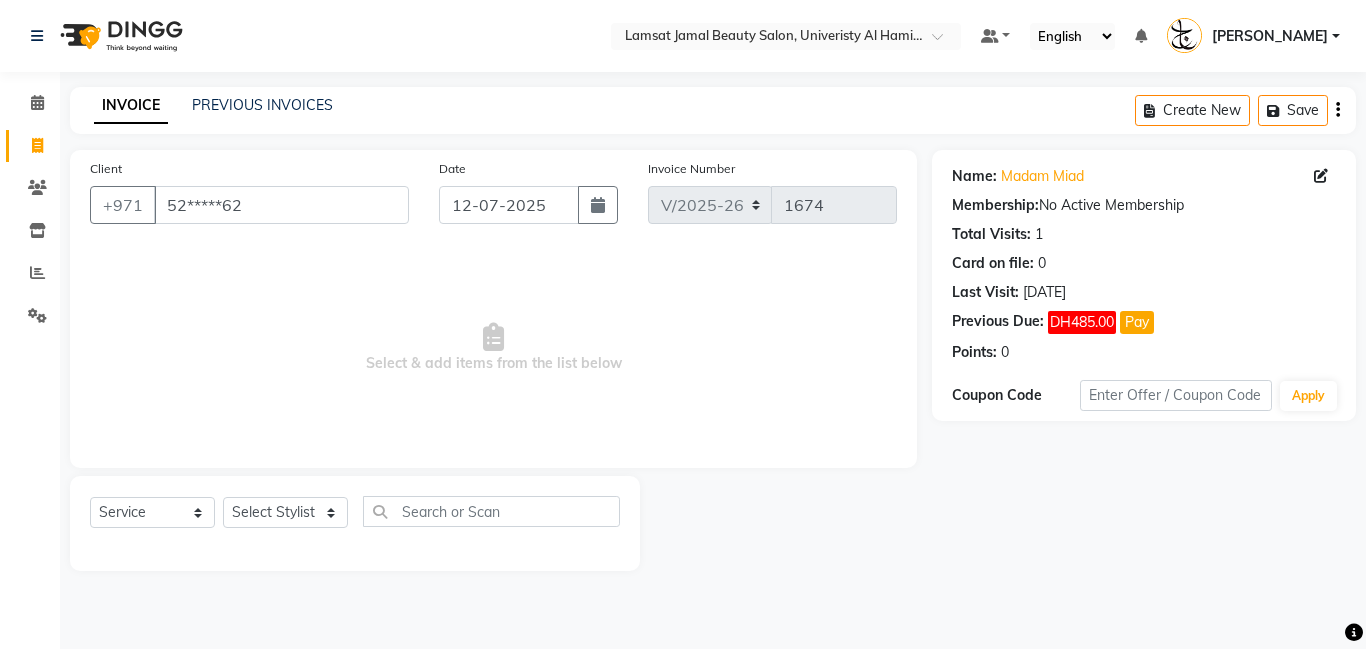 click on "1674" 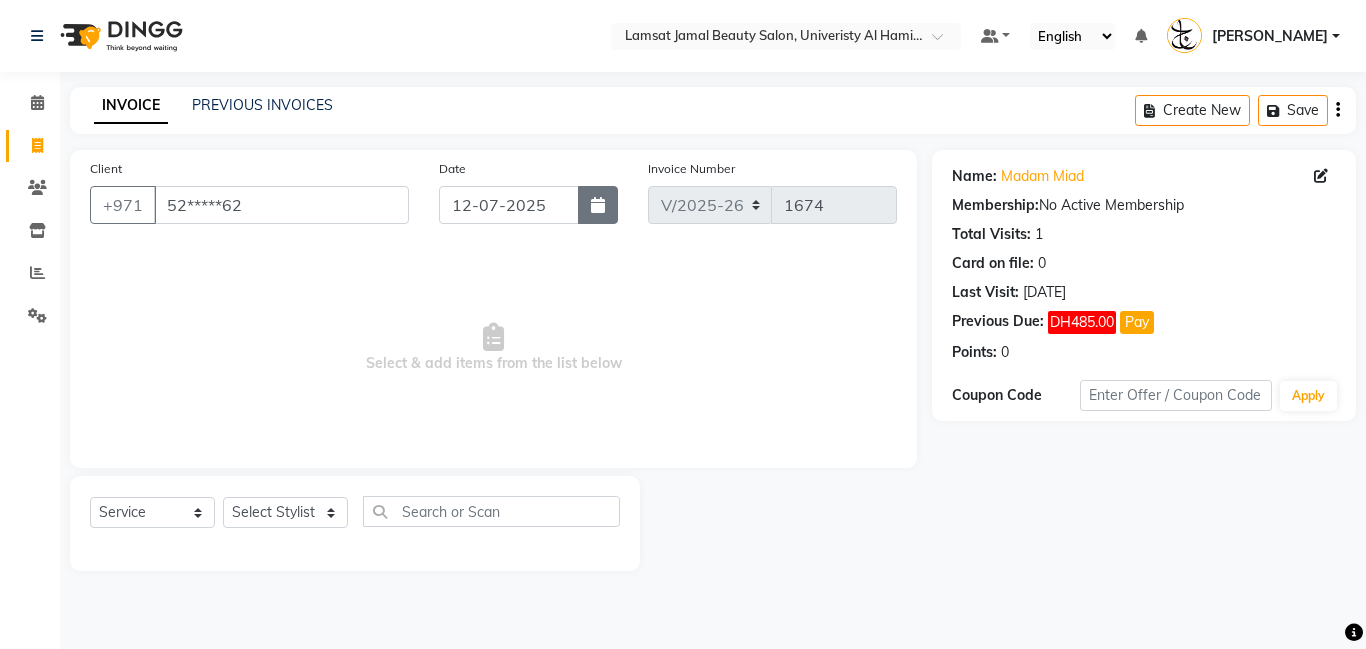 click 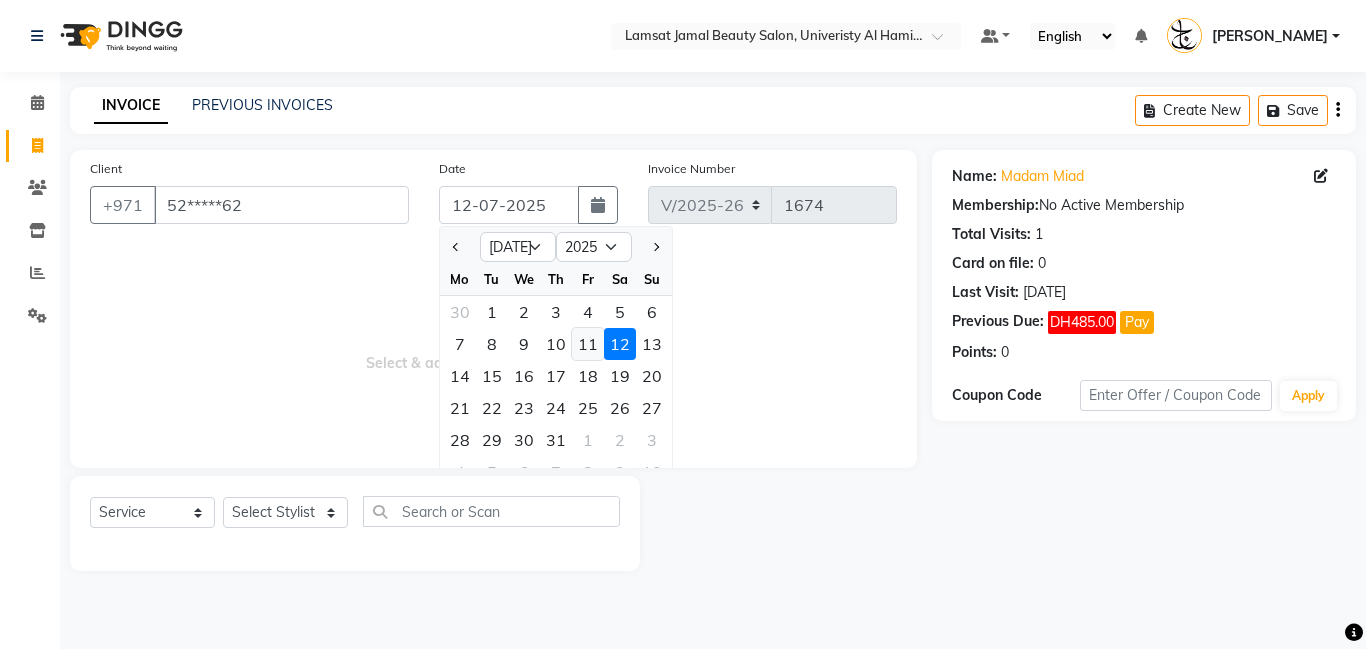 click on "11" 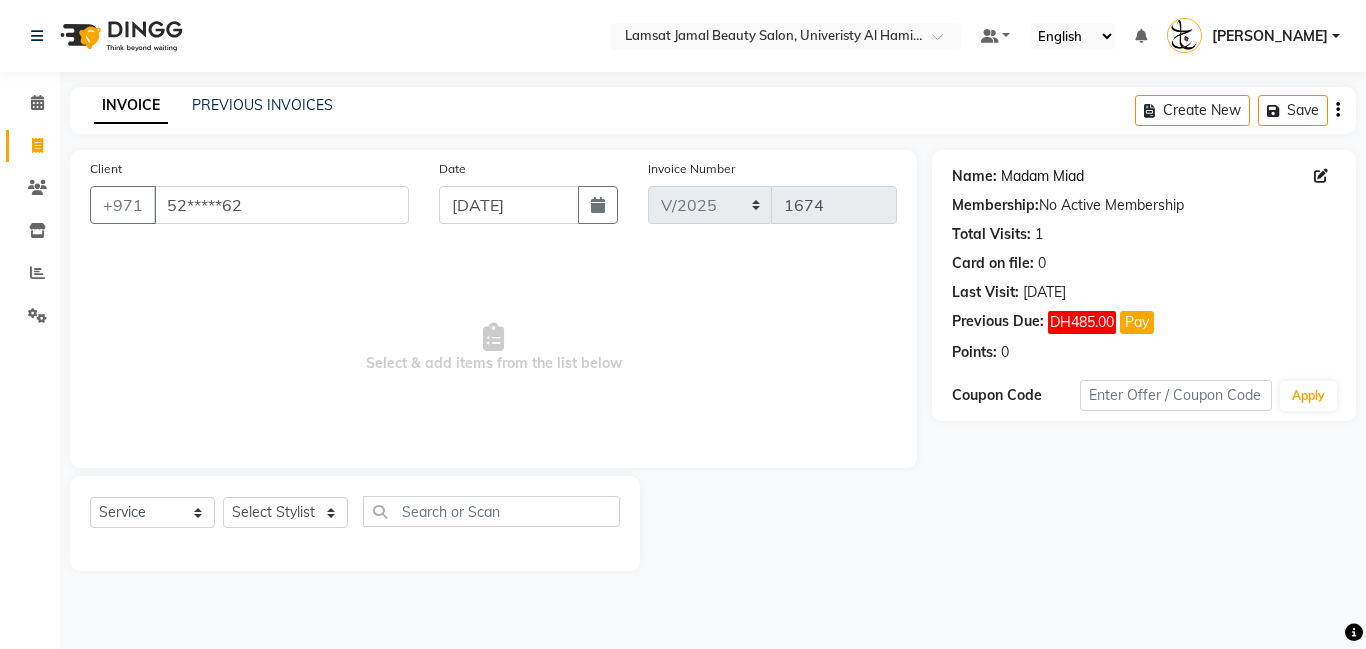 click on "Madam Miad" 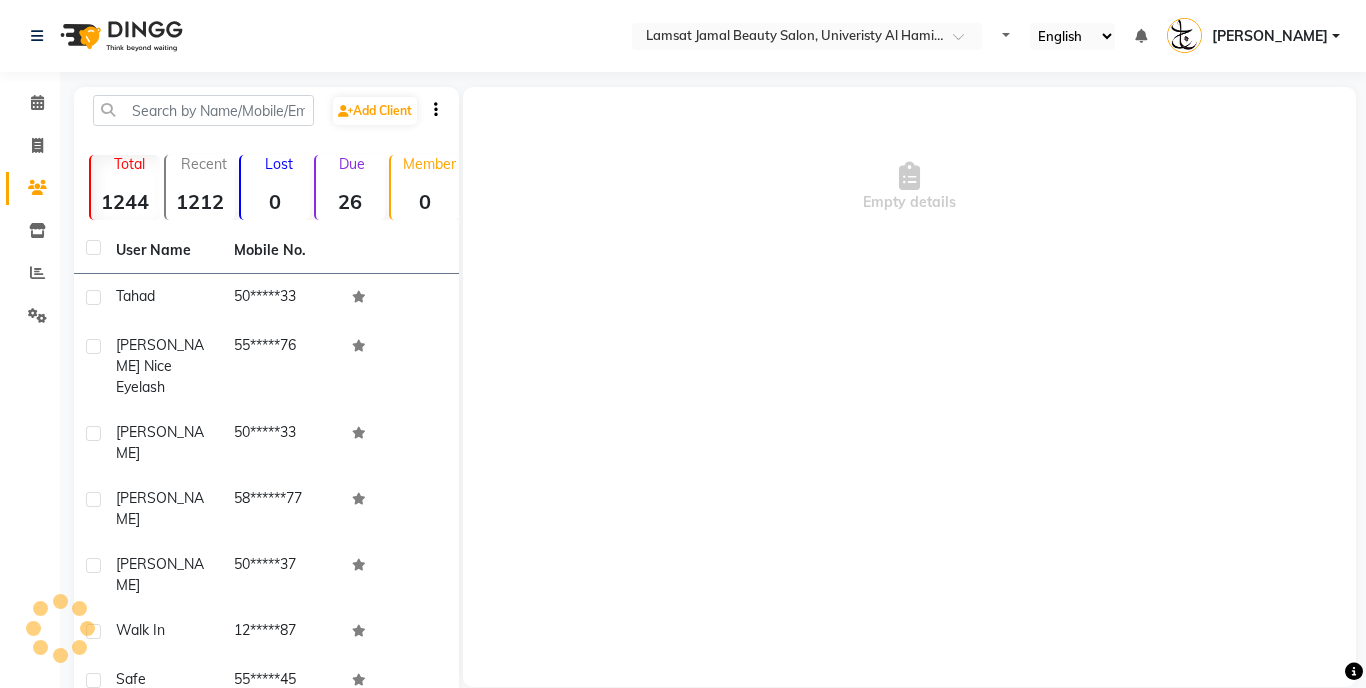select on "en" 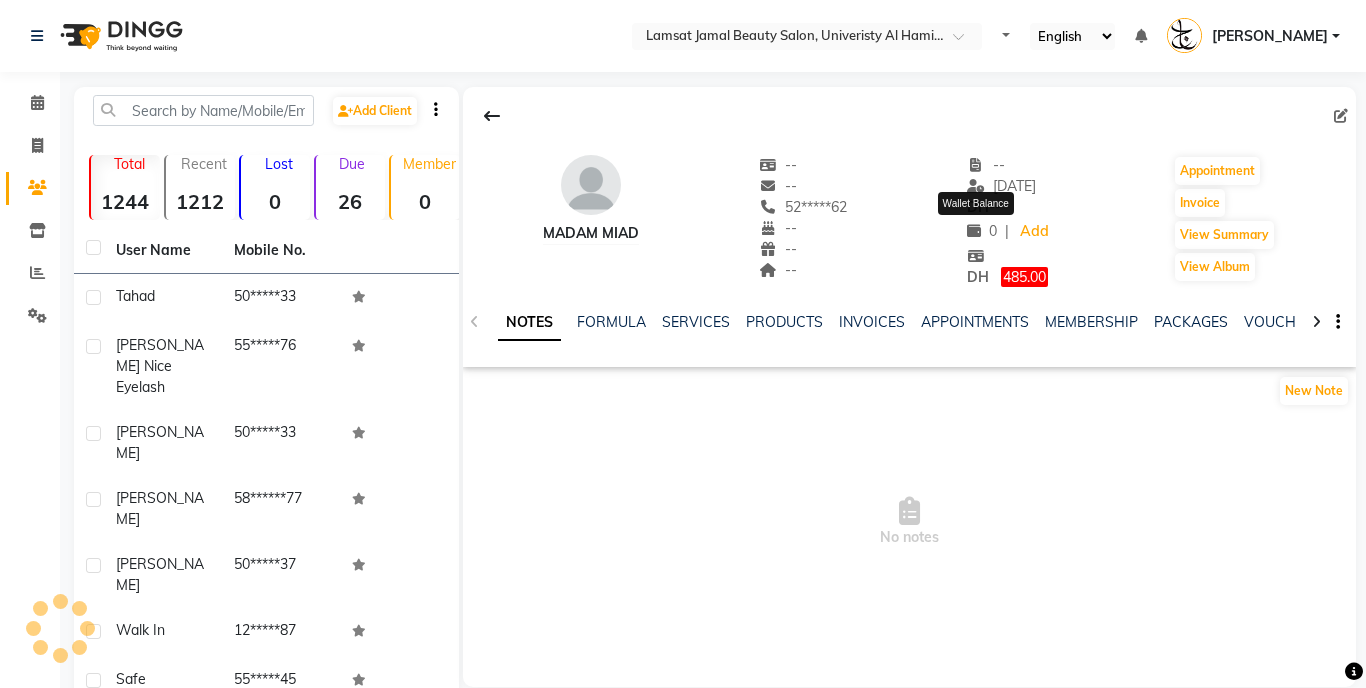scroll, scrollTop: 0, scrollLeft: 0, axis: both 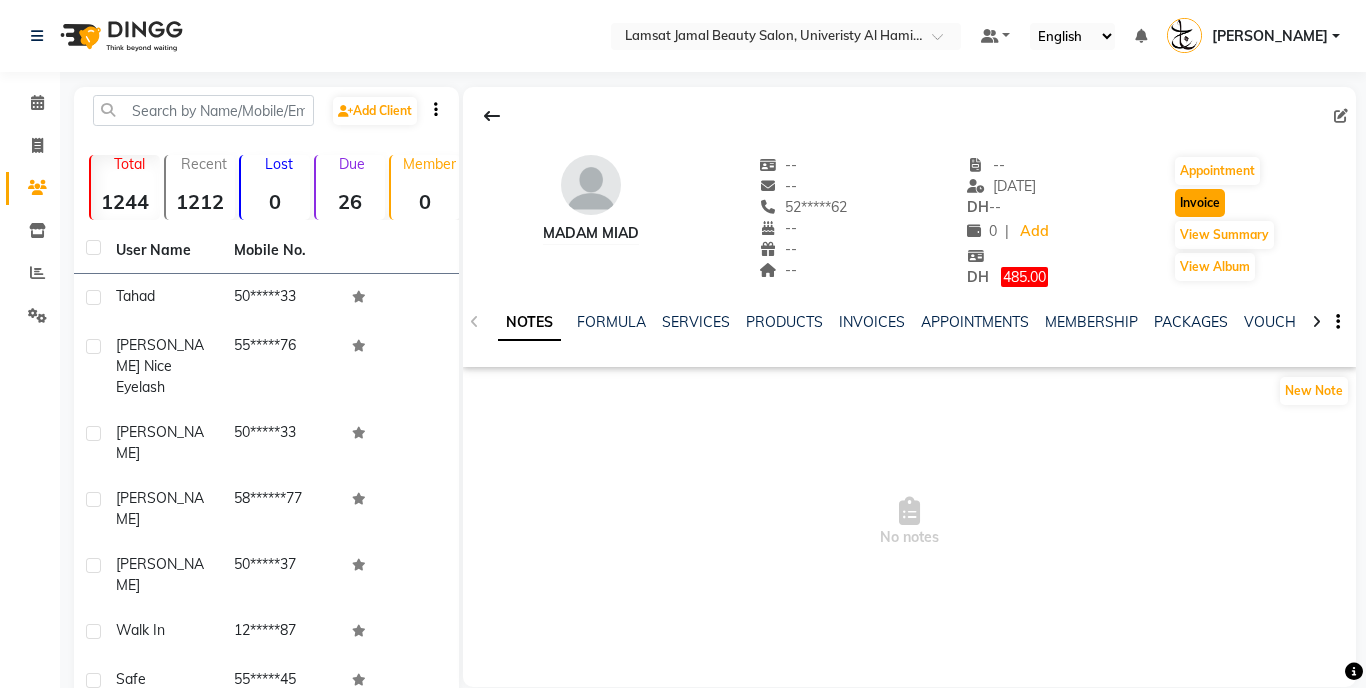 click on "Invoice" 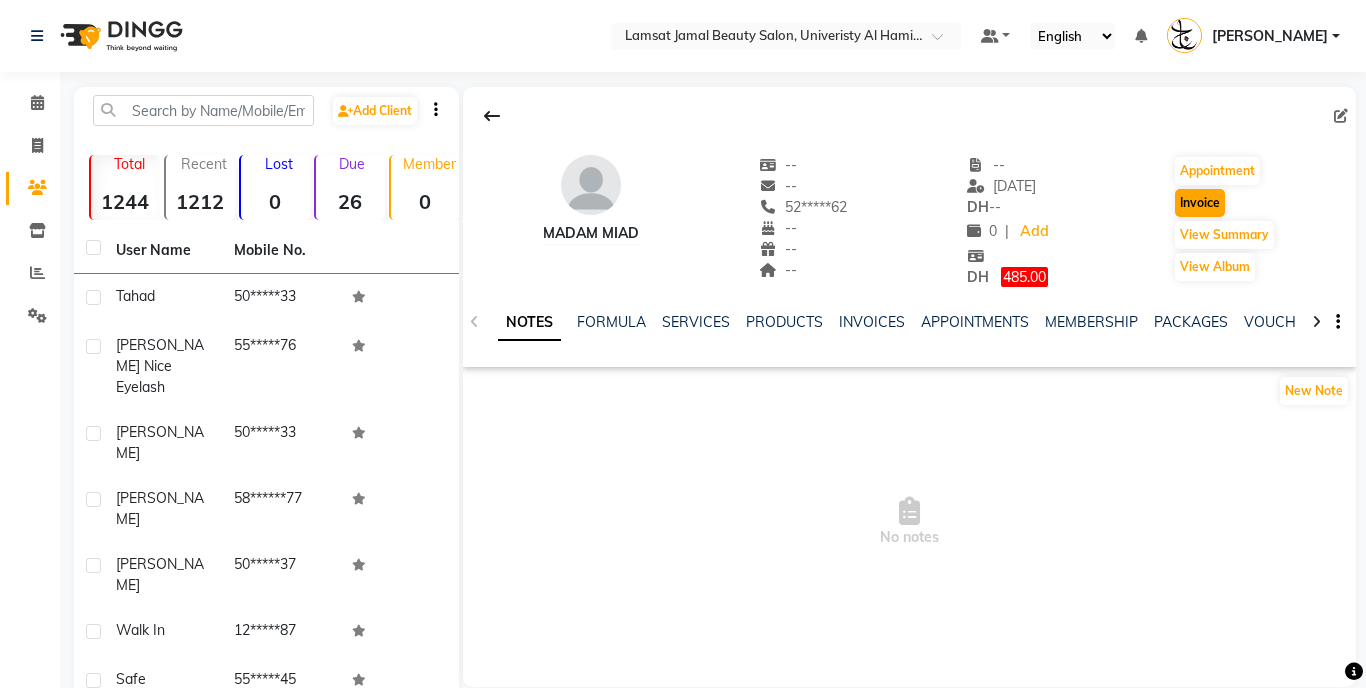 select on "service" 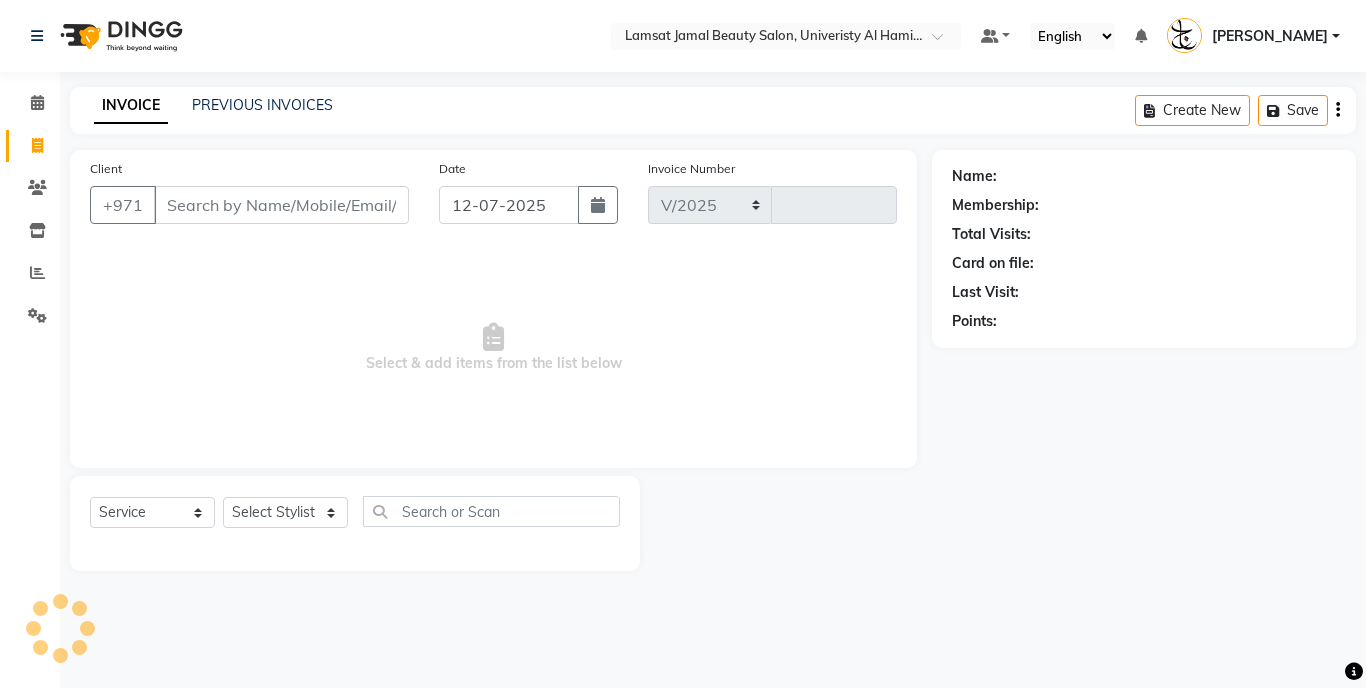 select on "8294" 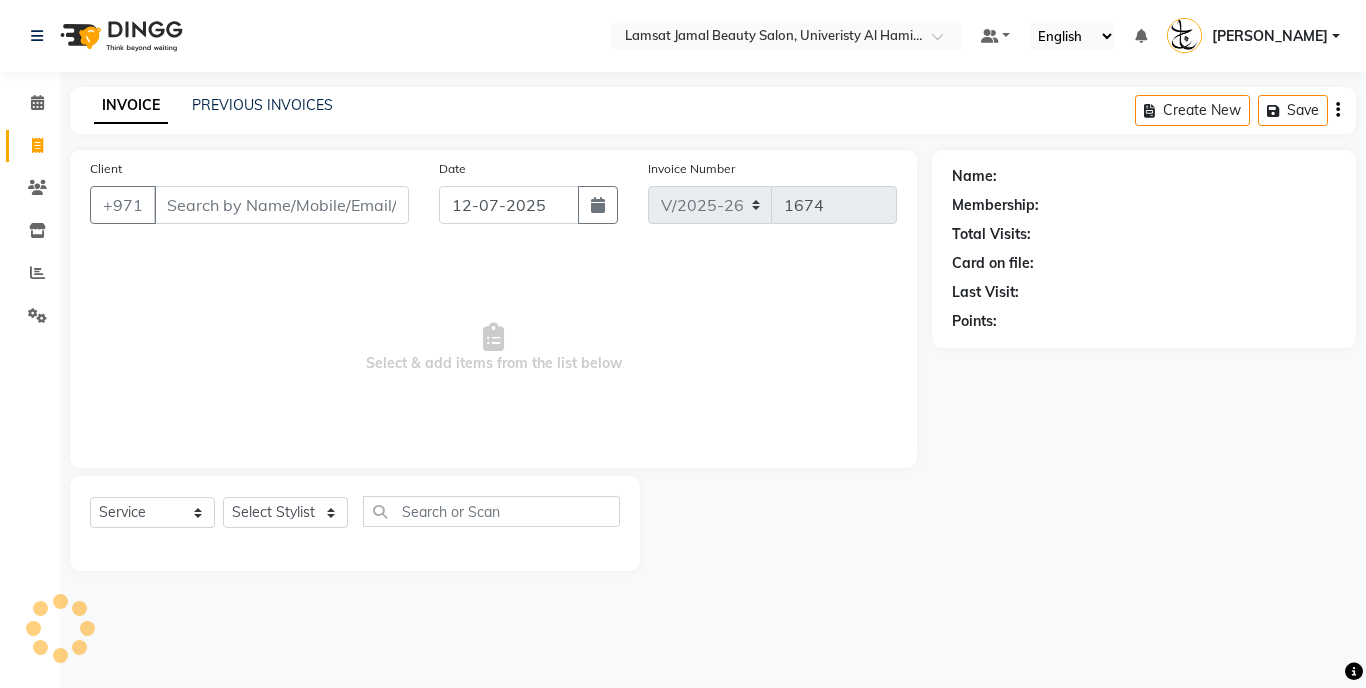 type on "52*****62" 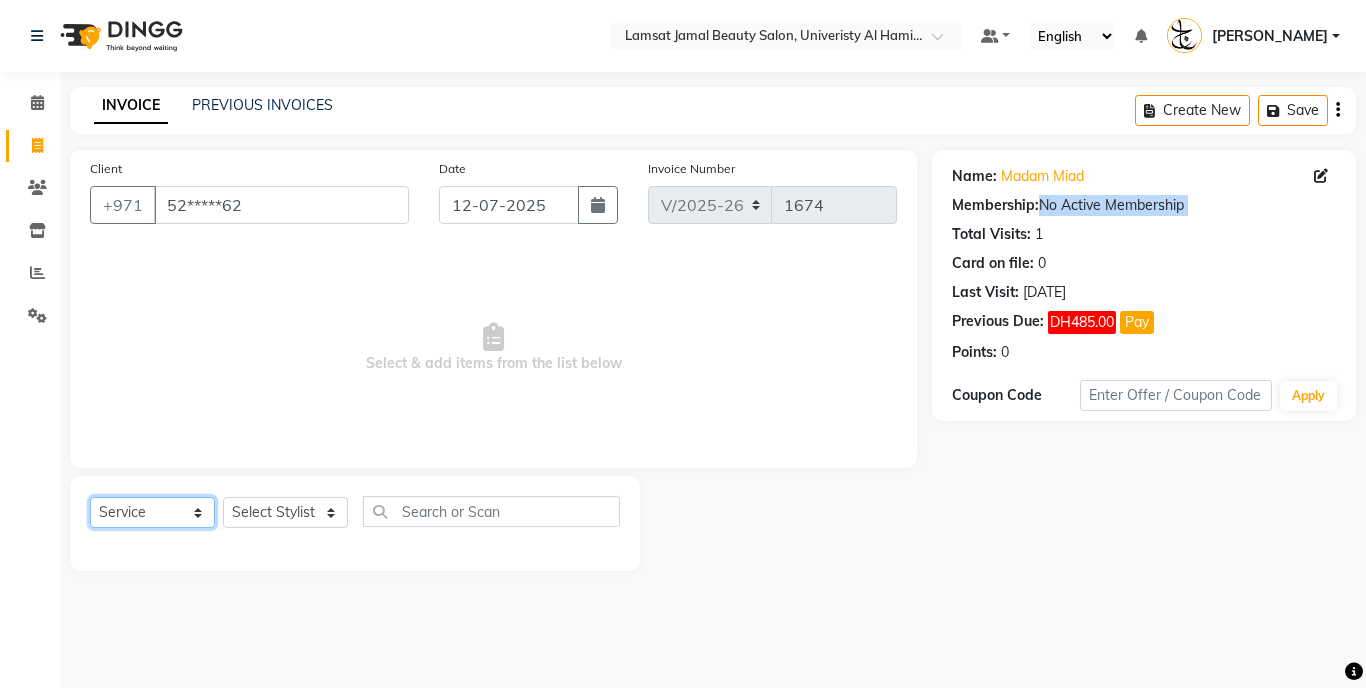 click on "Select  Service  Product  Membership  Package Voucher Prepaid Gift Card" 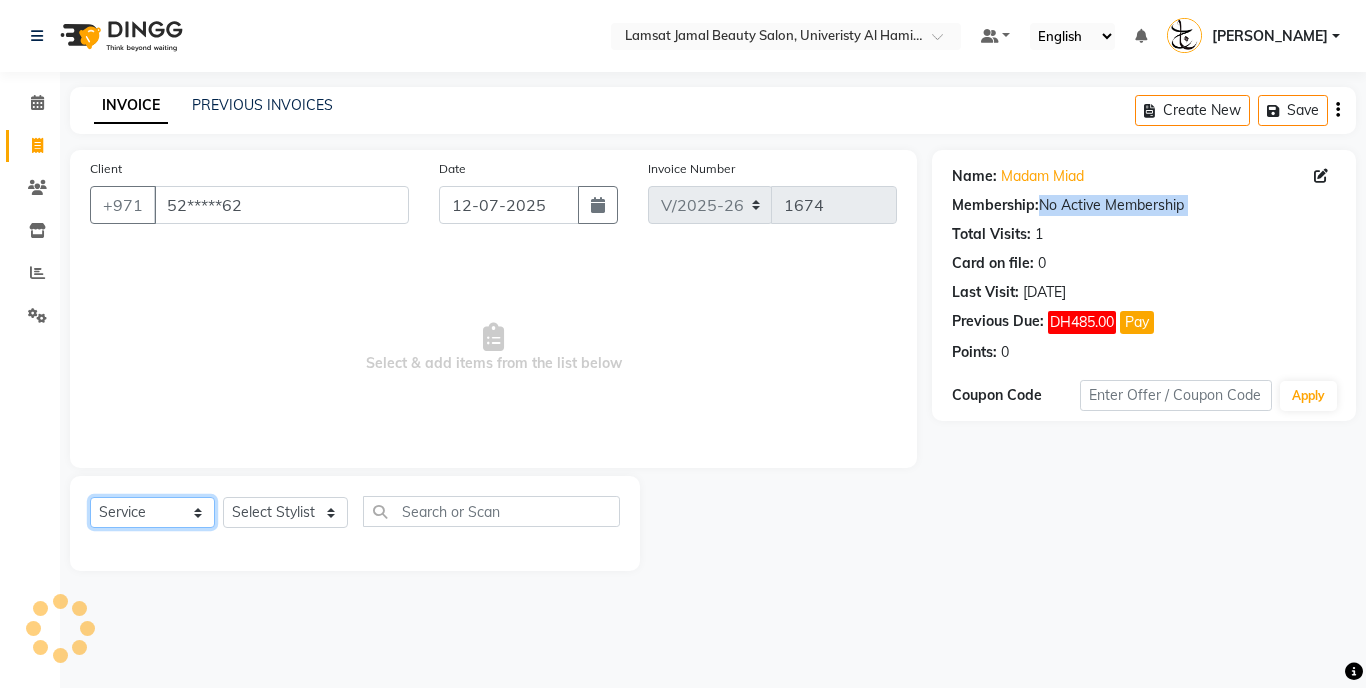 select on "product" 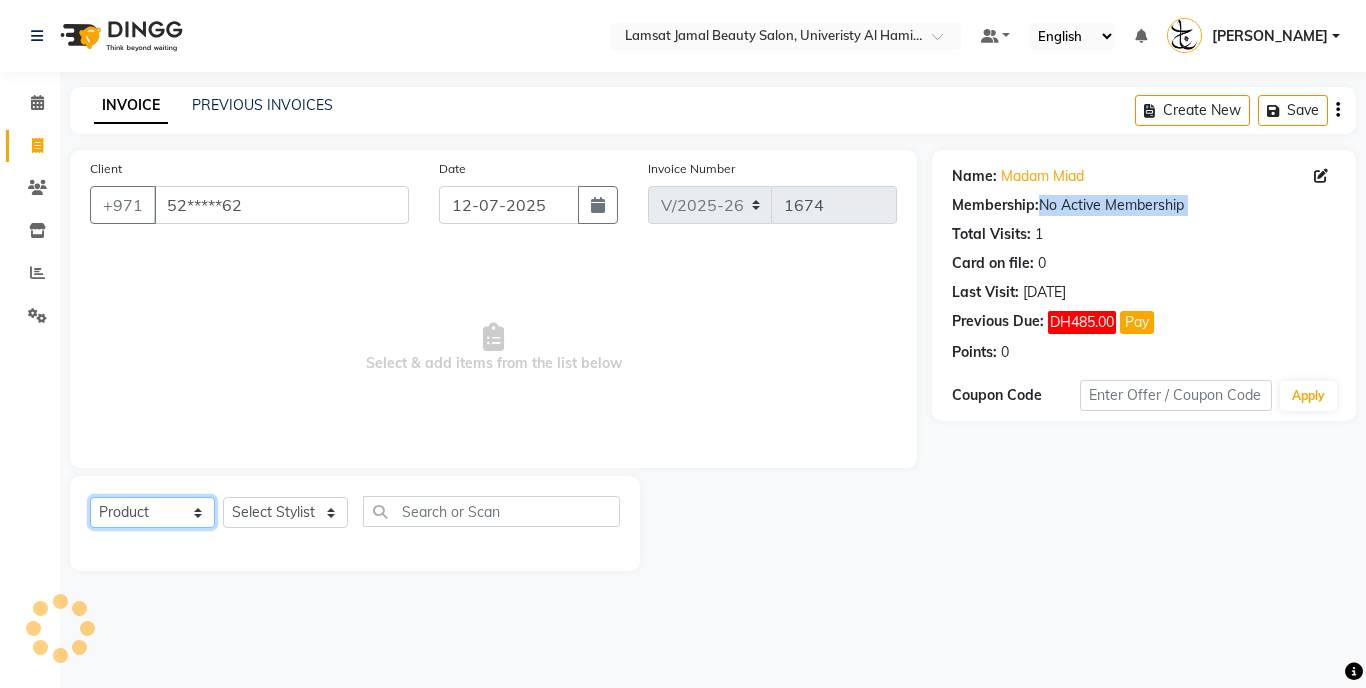 click on "Select  Service  Product  Membership  Package Voucher Prepaid Gift Card" 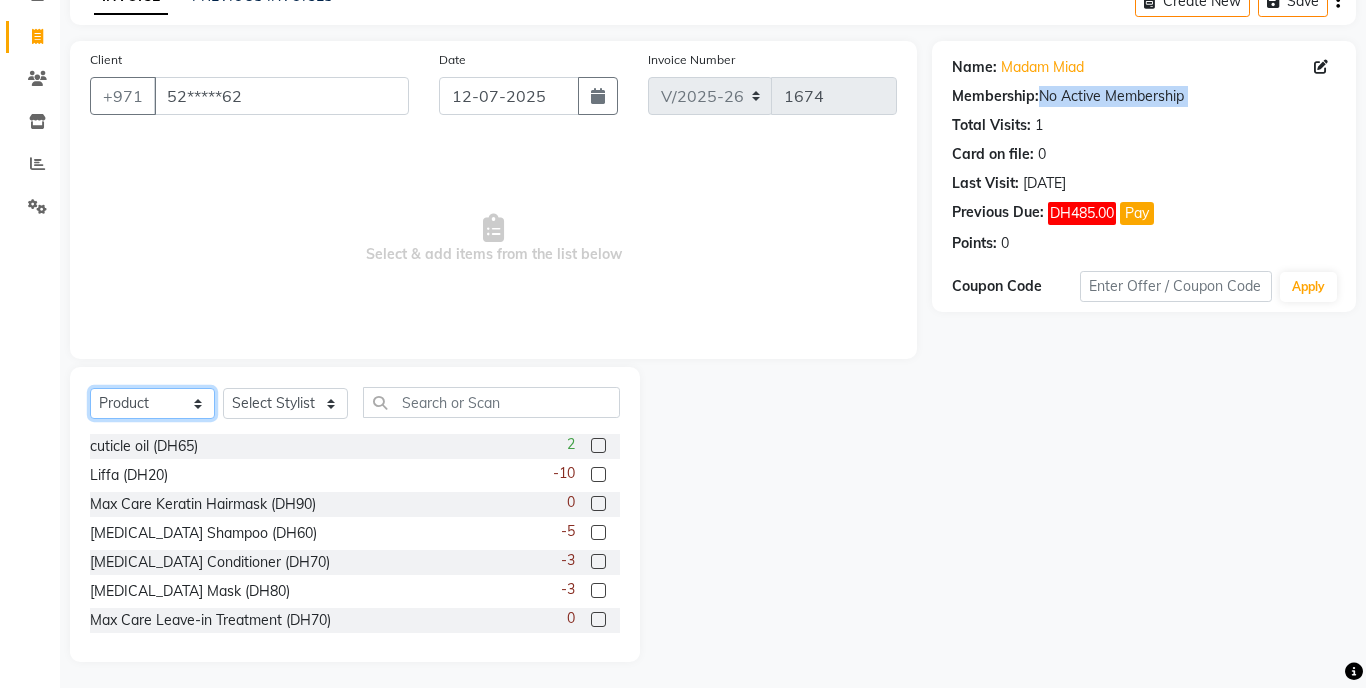 scroll, scrollTop: 113, scrollLeft: 0, axis: vertical 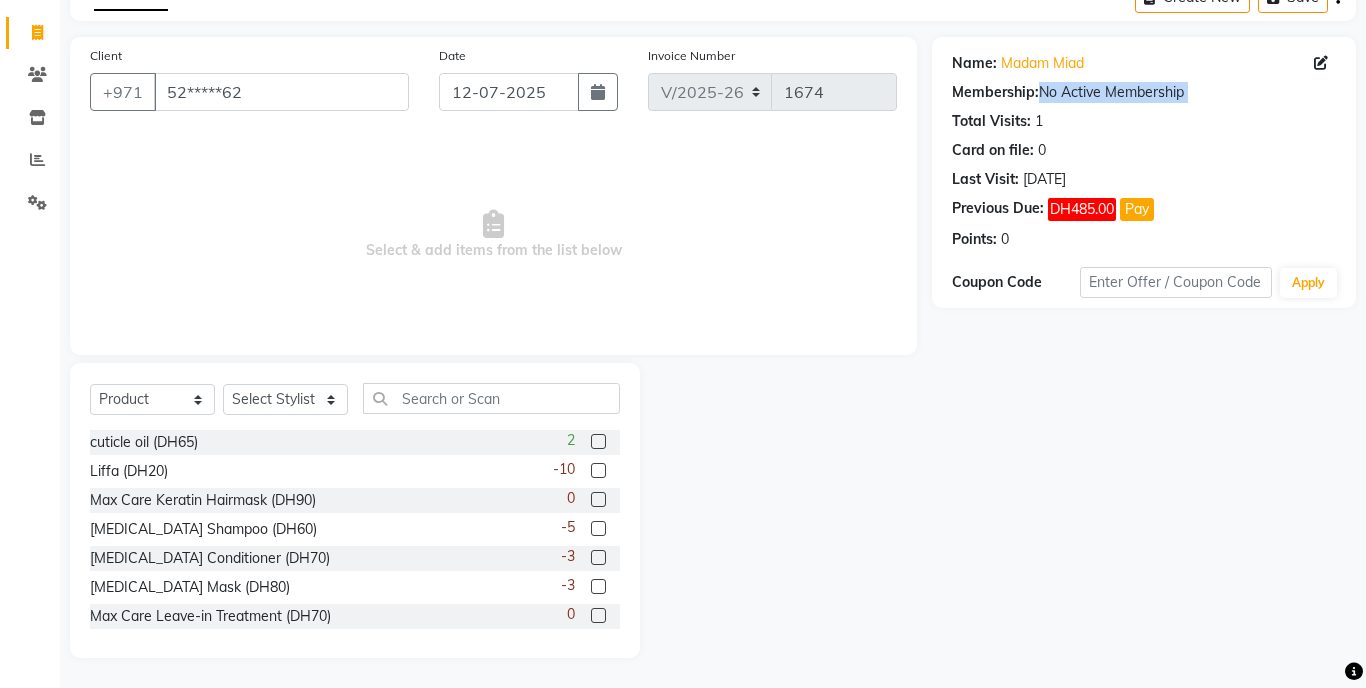 click 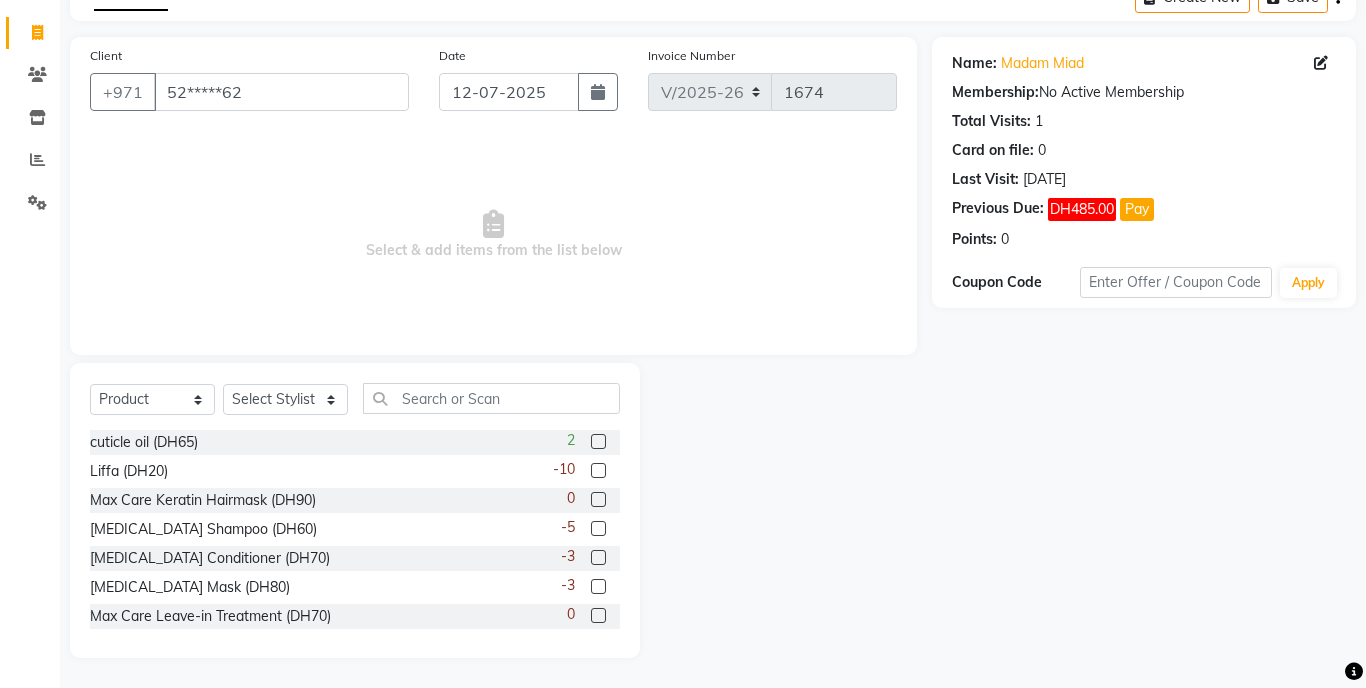 click 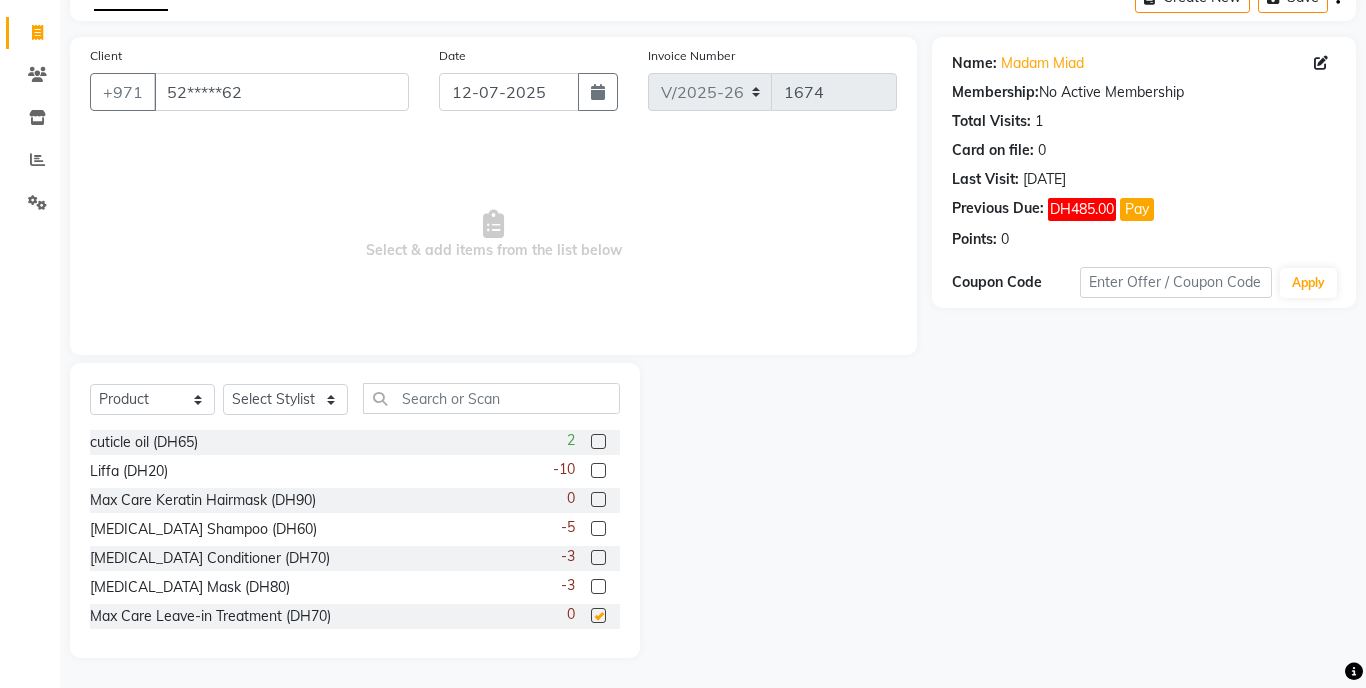 click 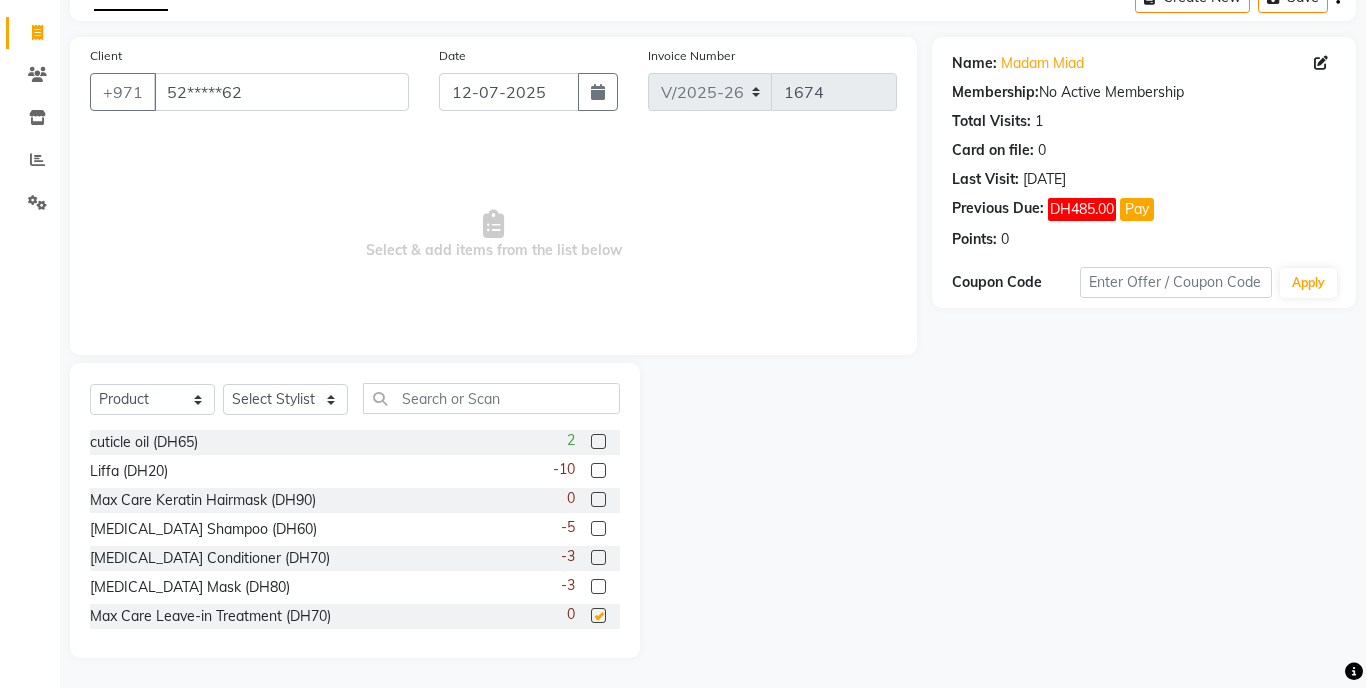 click at bounding box center [597, 616] 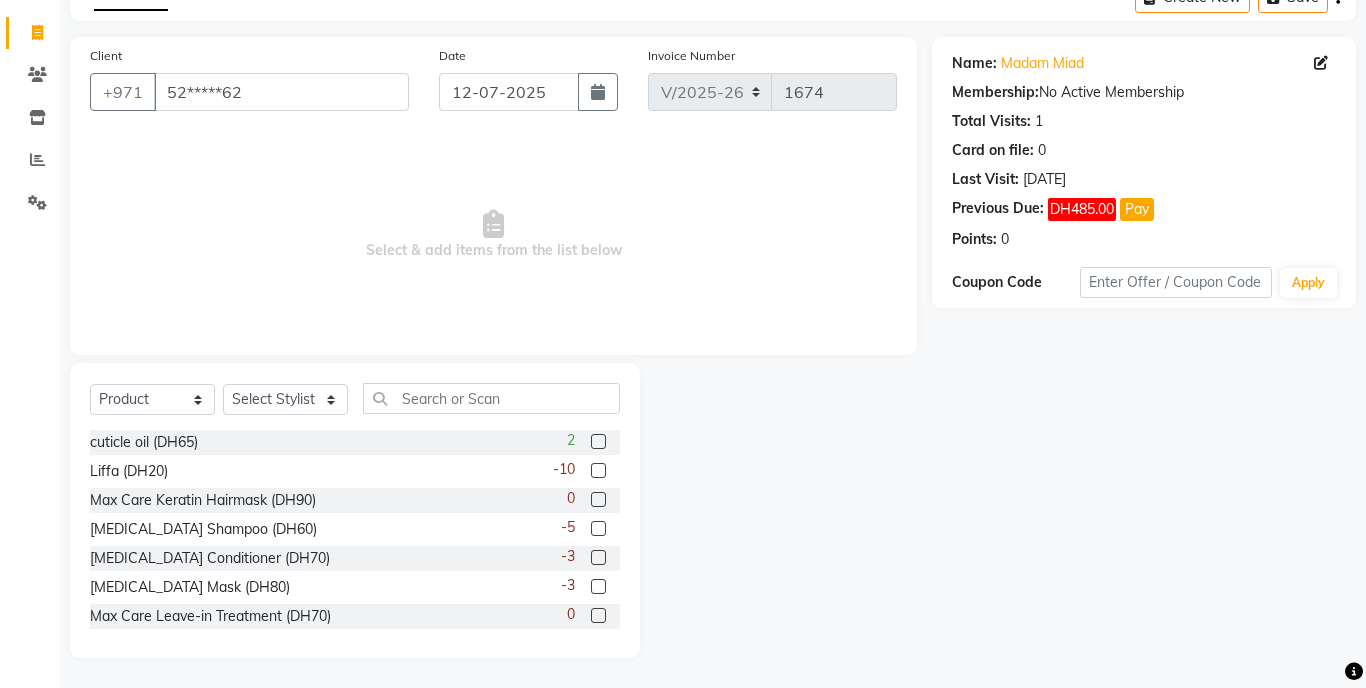 click 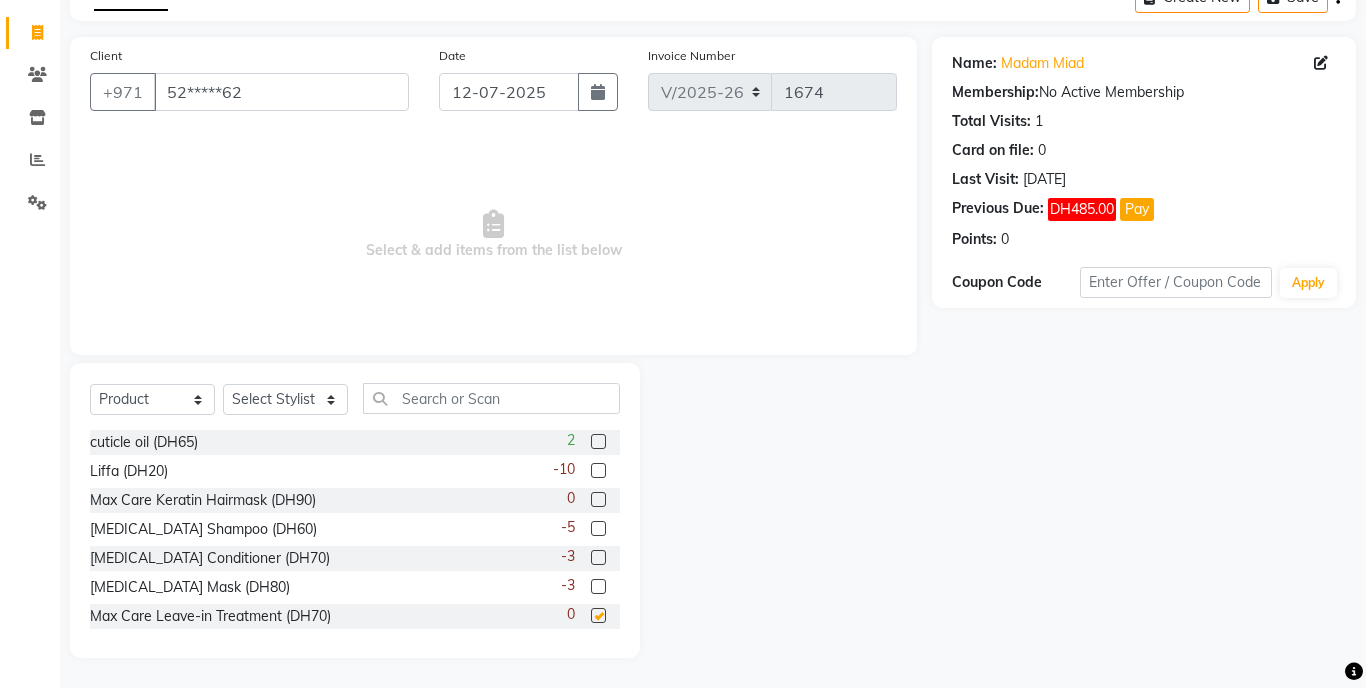 checkbox on "false" 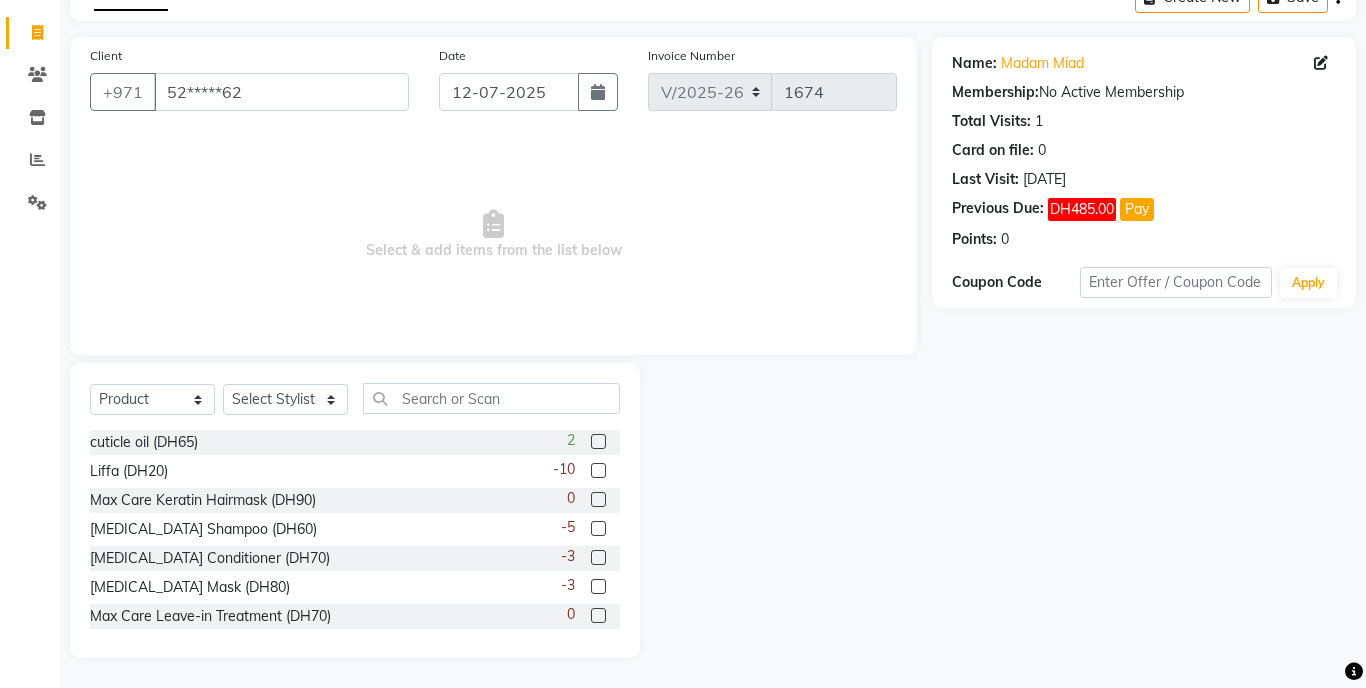 scroll, scrollTop: 0, scrollLeft: 0, axis: both 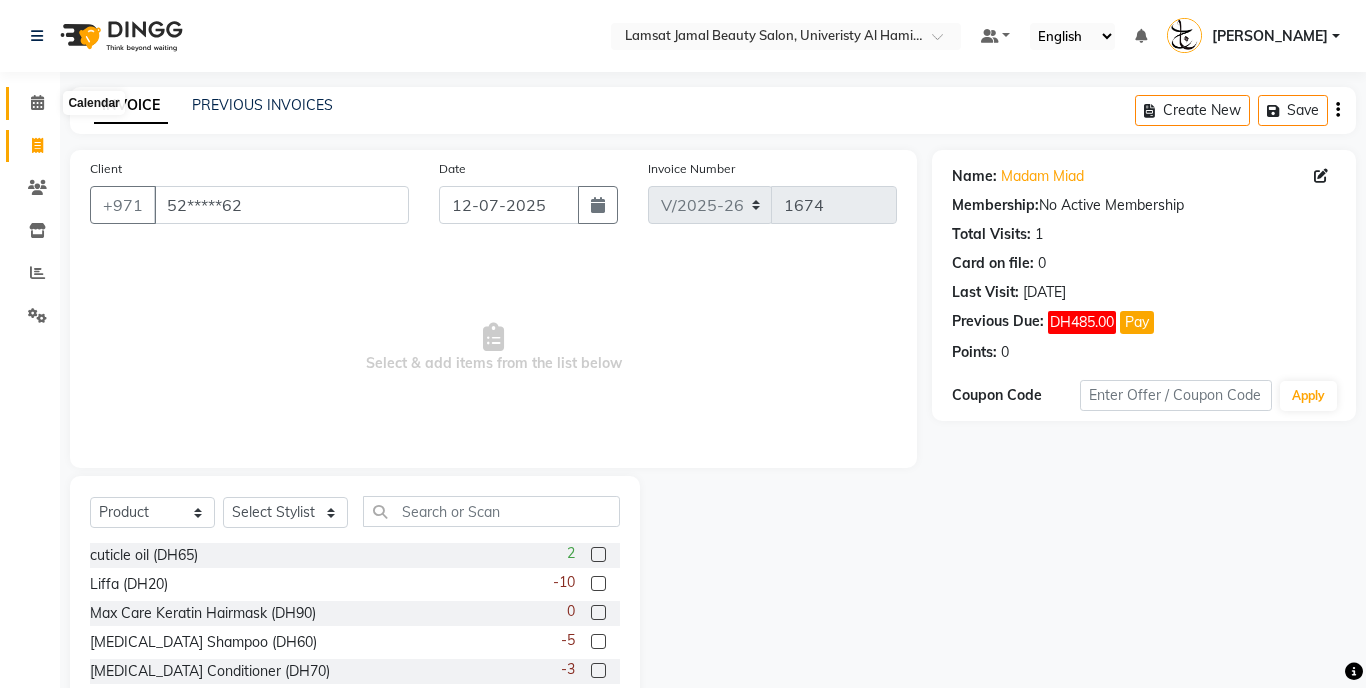 click 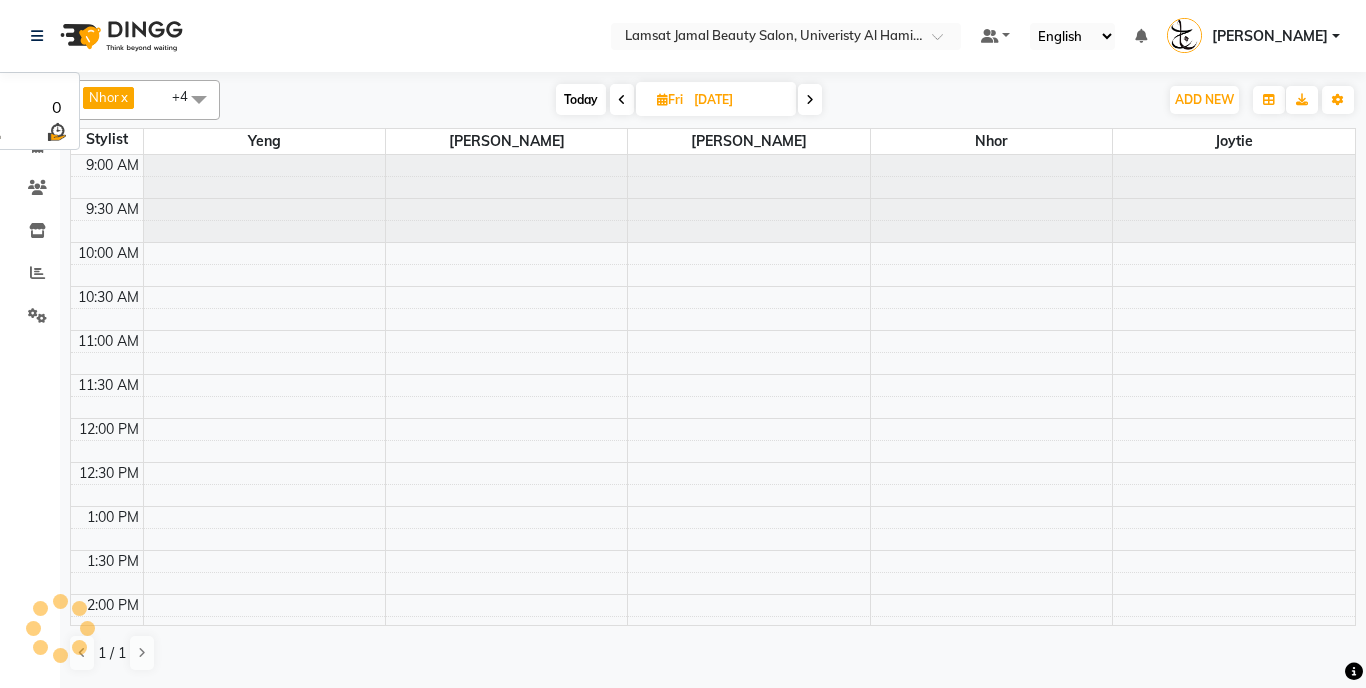 scroll, scrollTop: 0, scrollLeft: 0, axis: both 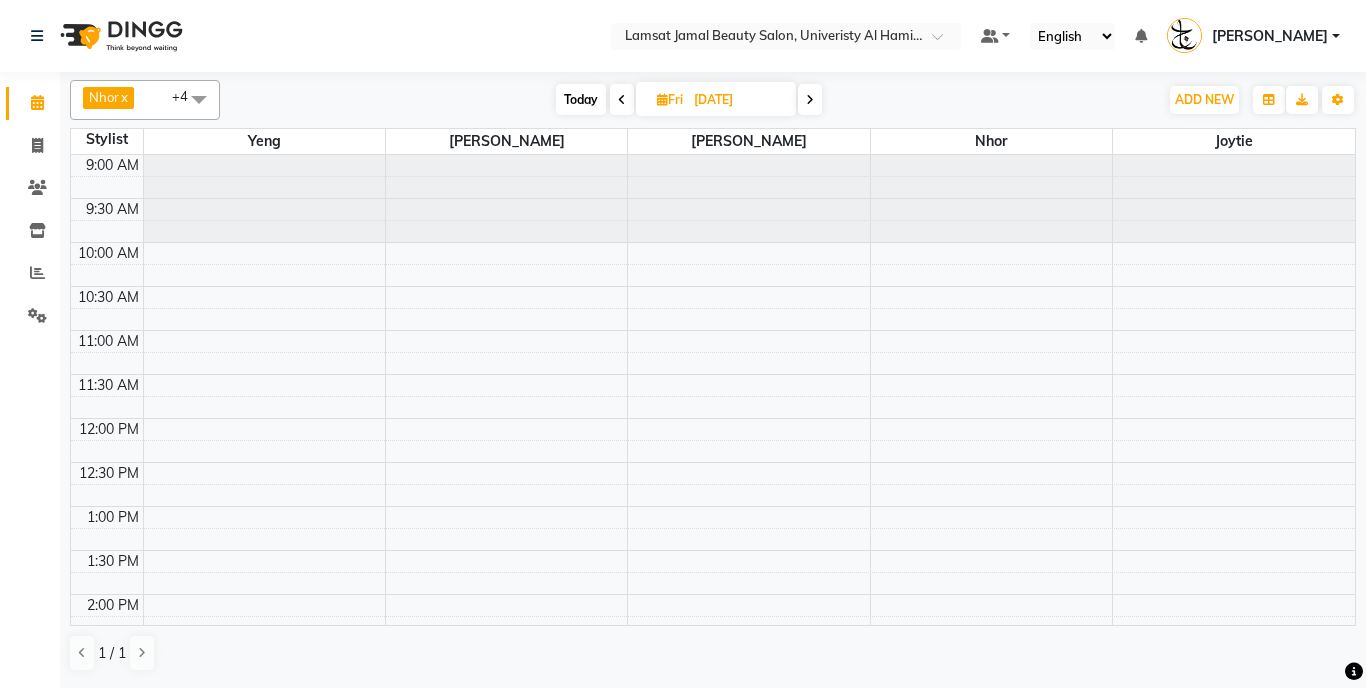 click at bounding box center (199, 99) 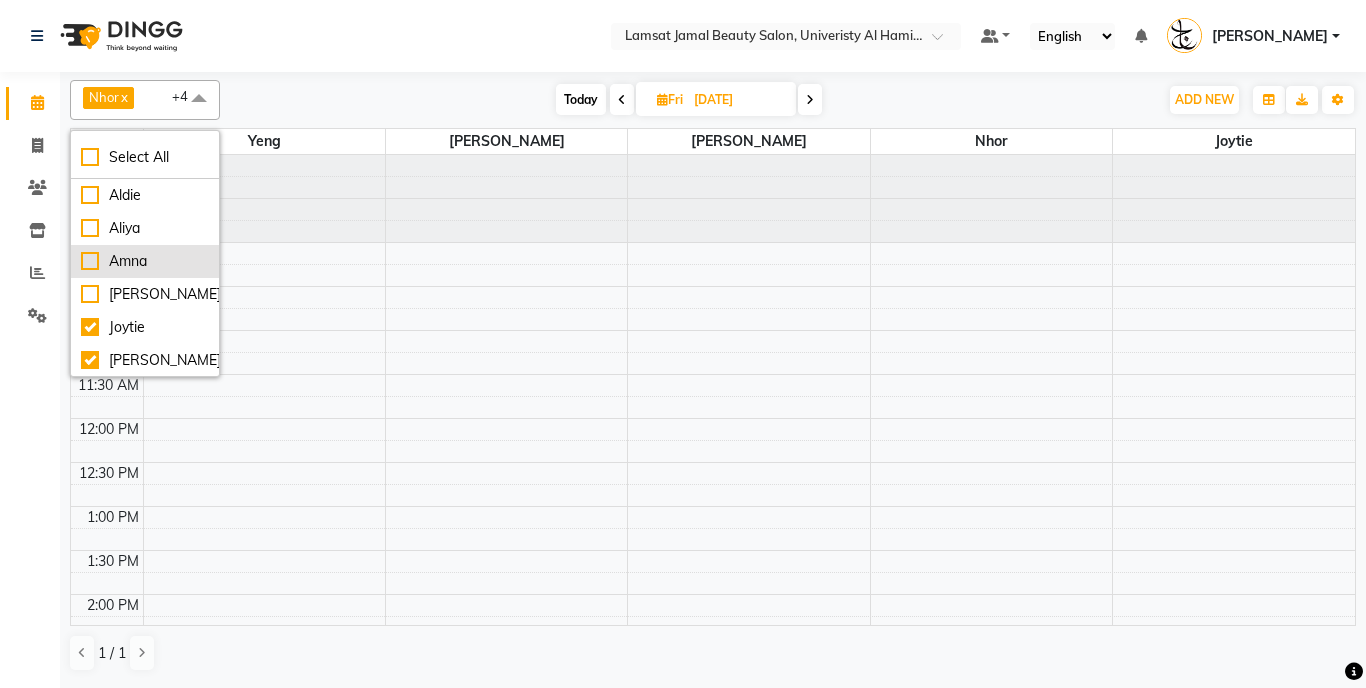 scroll, scrollTop: 496, scrollLeft: 0, axis: vertical 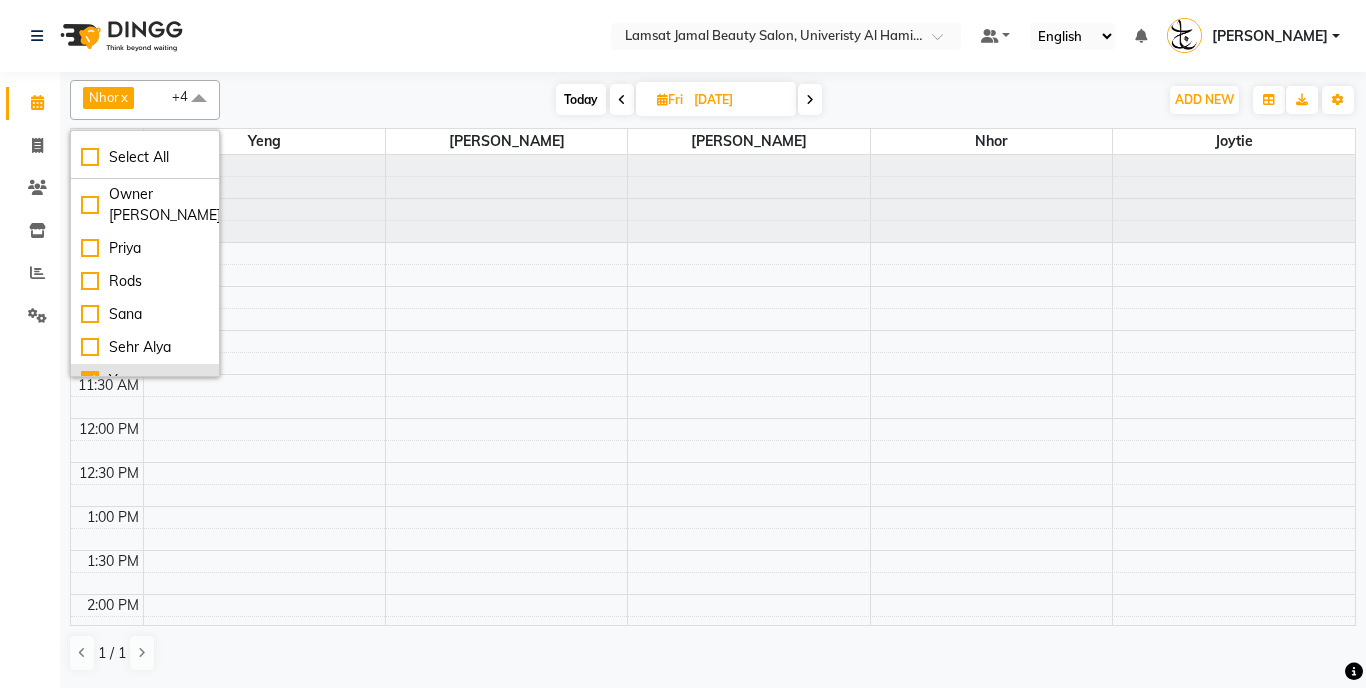 click on "Yeng" at bounding box center [145, 380] 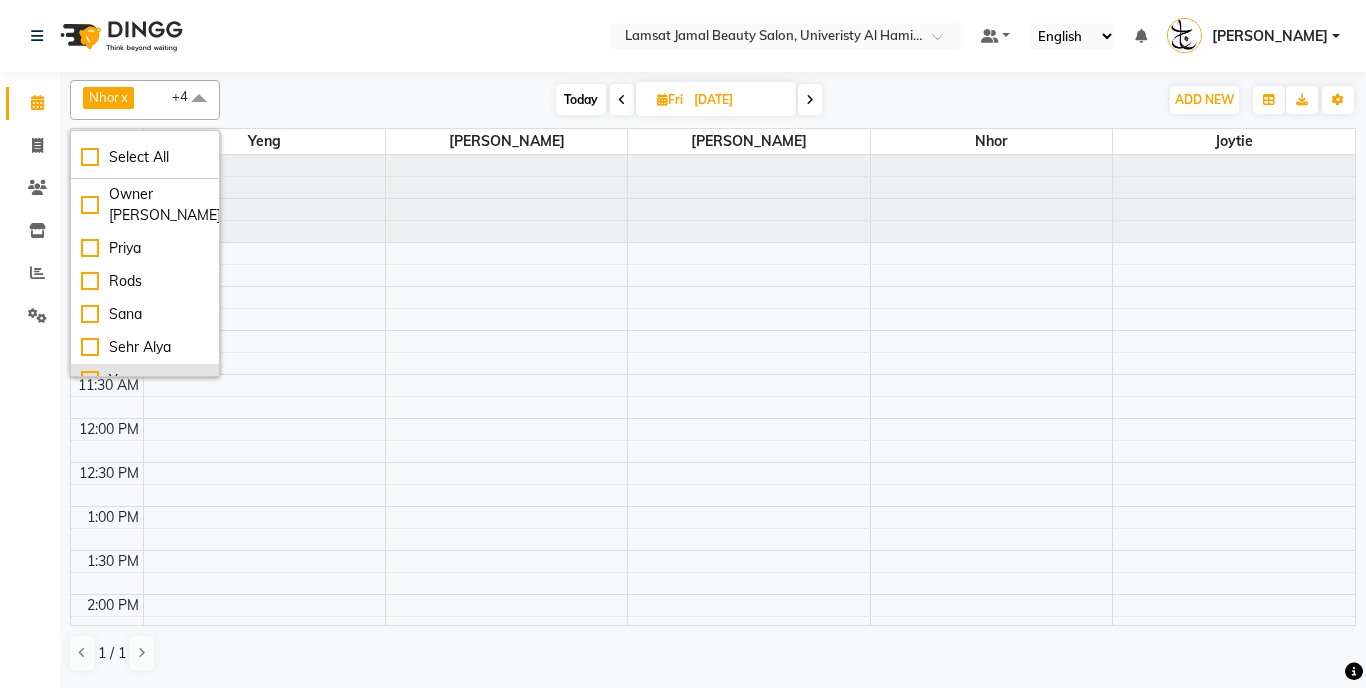 checkbox on "false" 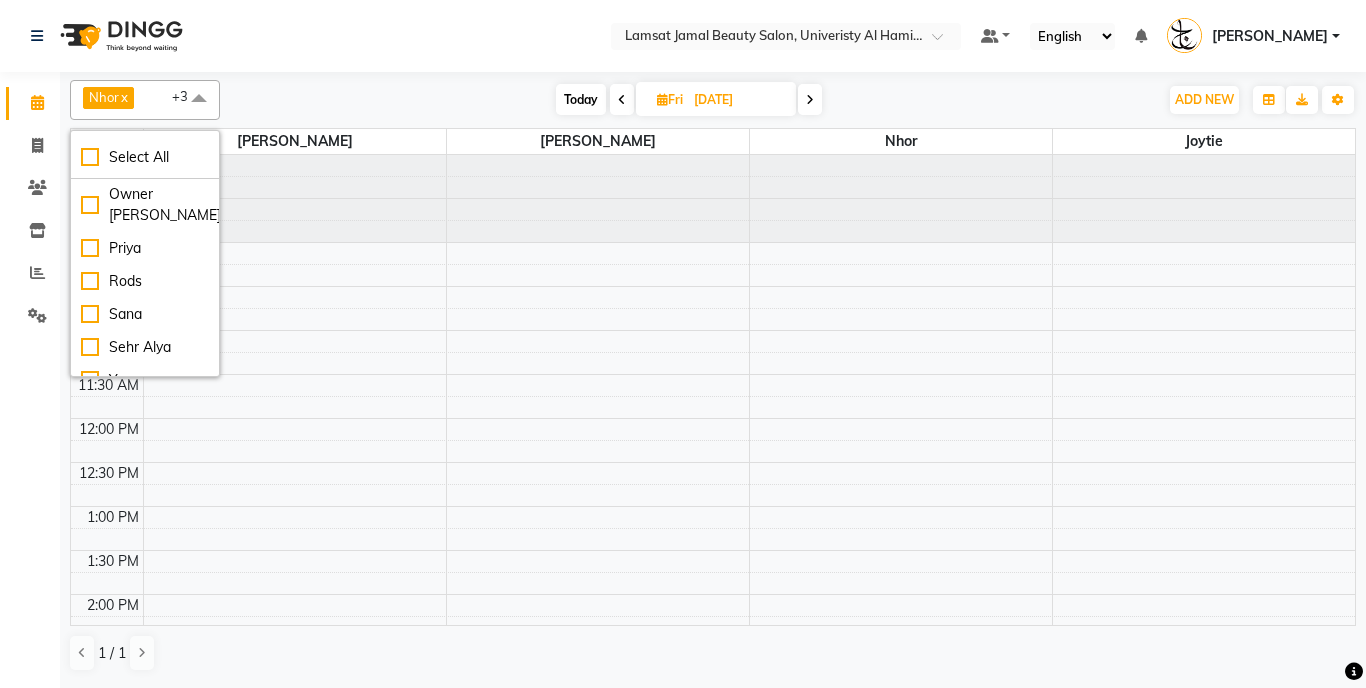 drag, startPoint x: 365, startPoint y: 109, endPoint x: 354, endPoint y: 144, distance: 36.687874 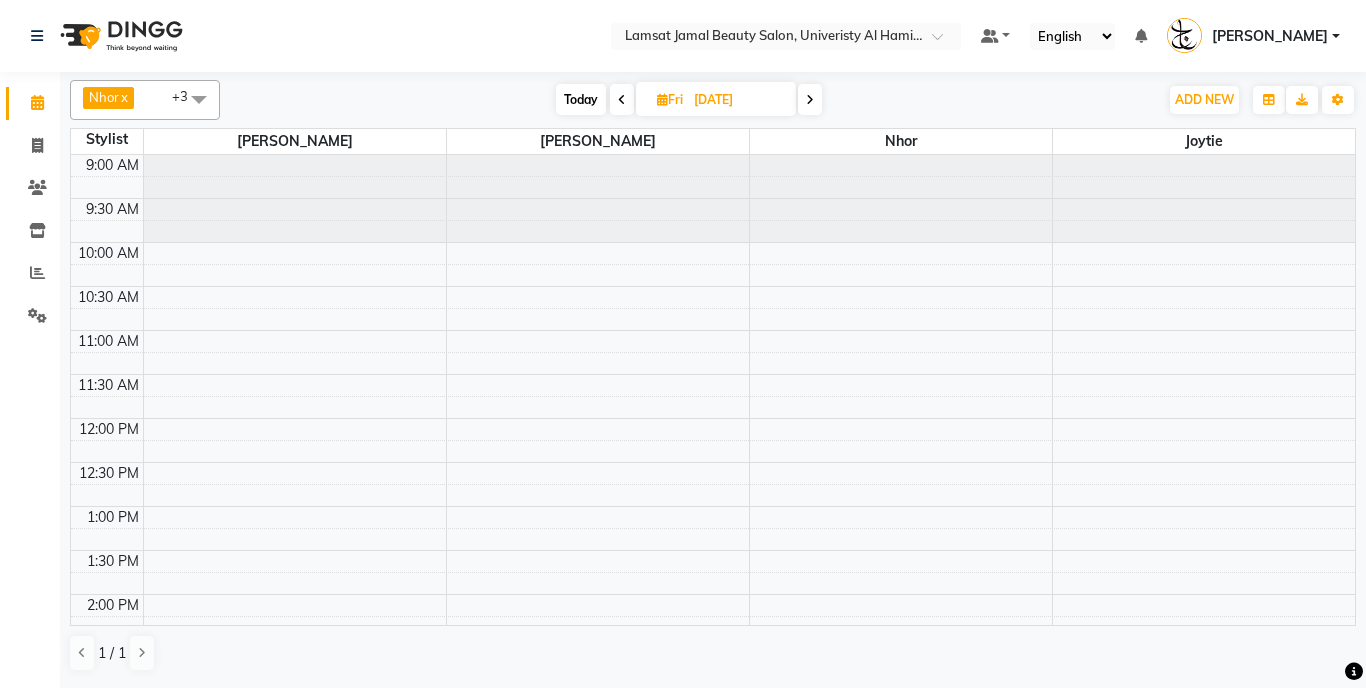 click at bounding box center [810, 100] 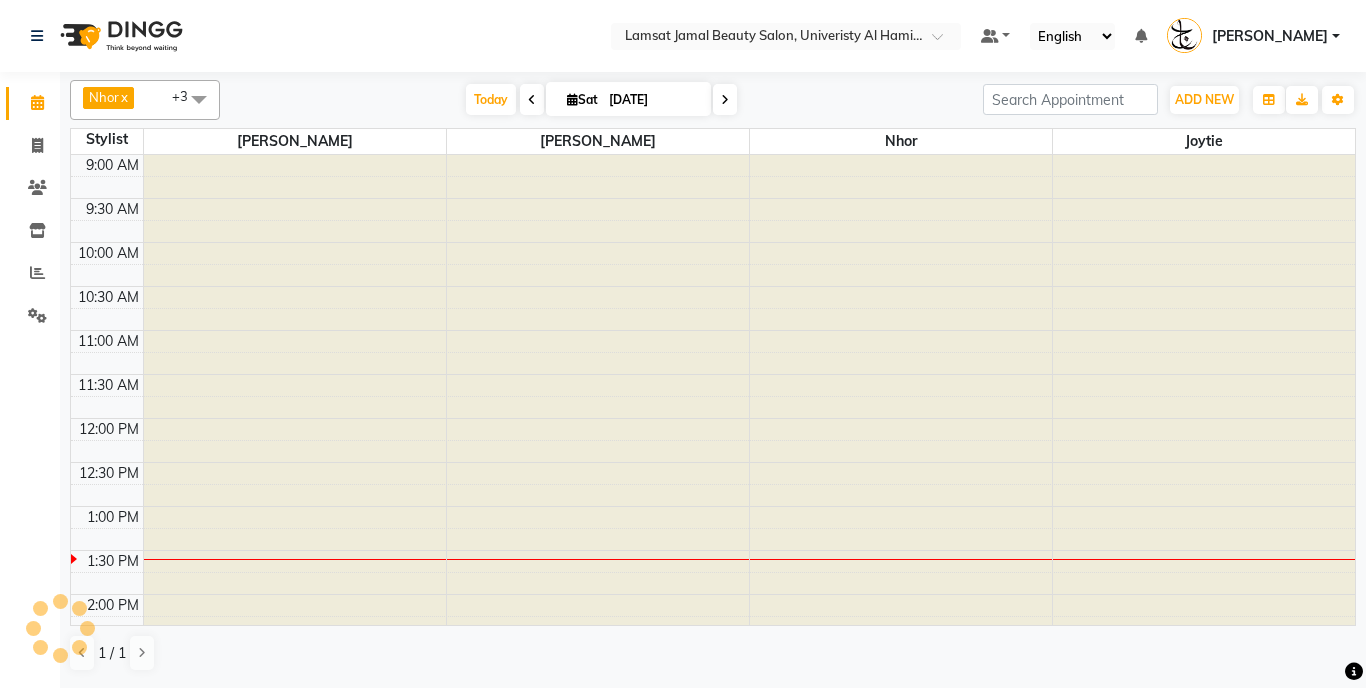 type on "12-07-2025" 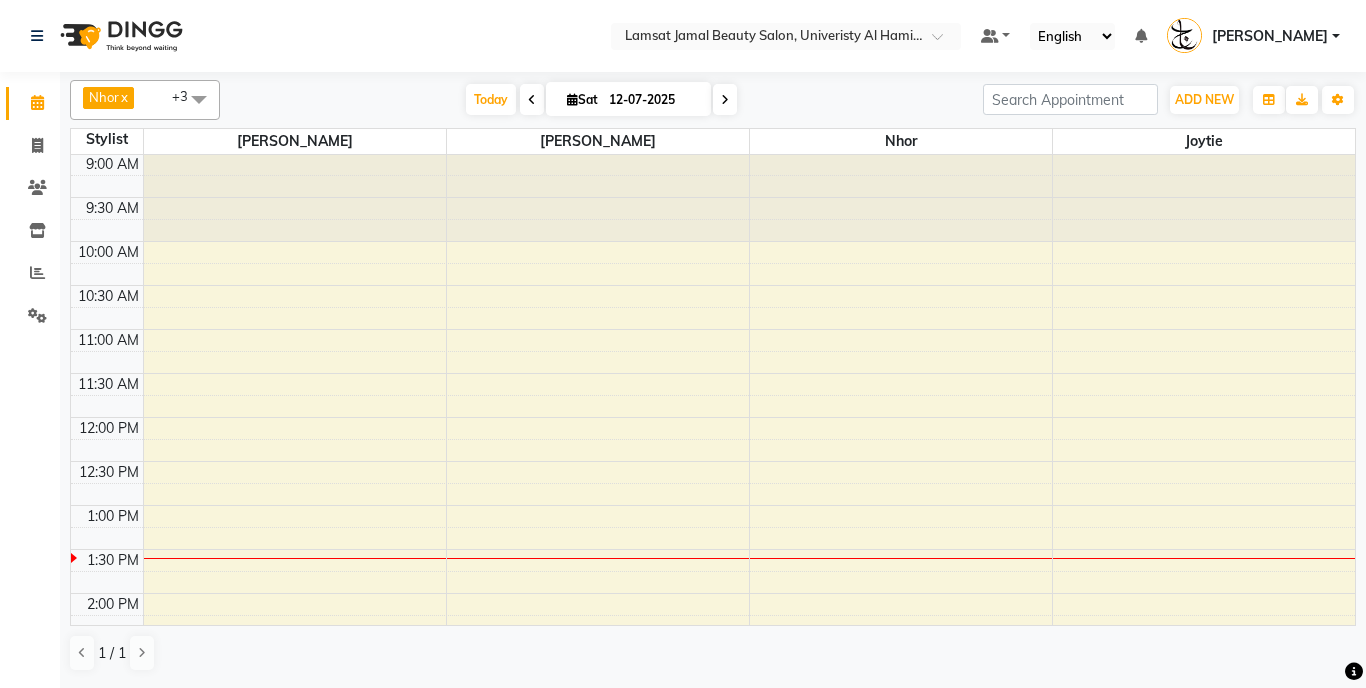 scroll, scrollTop: 0, scrollLeft: 0, axis: both 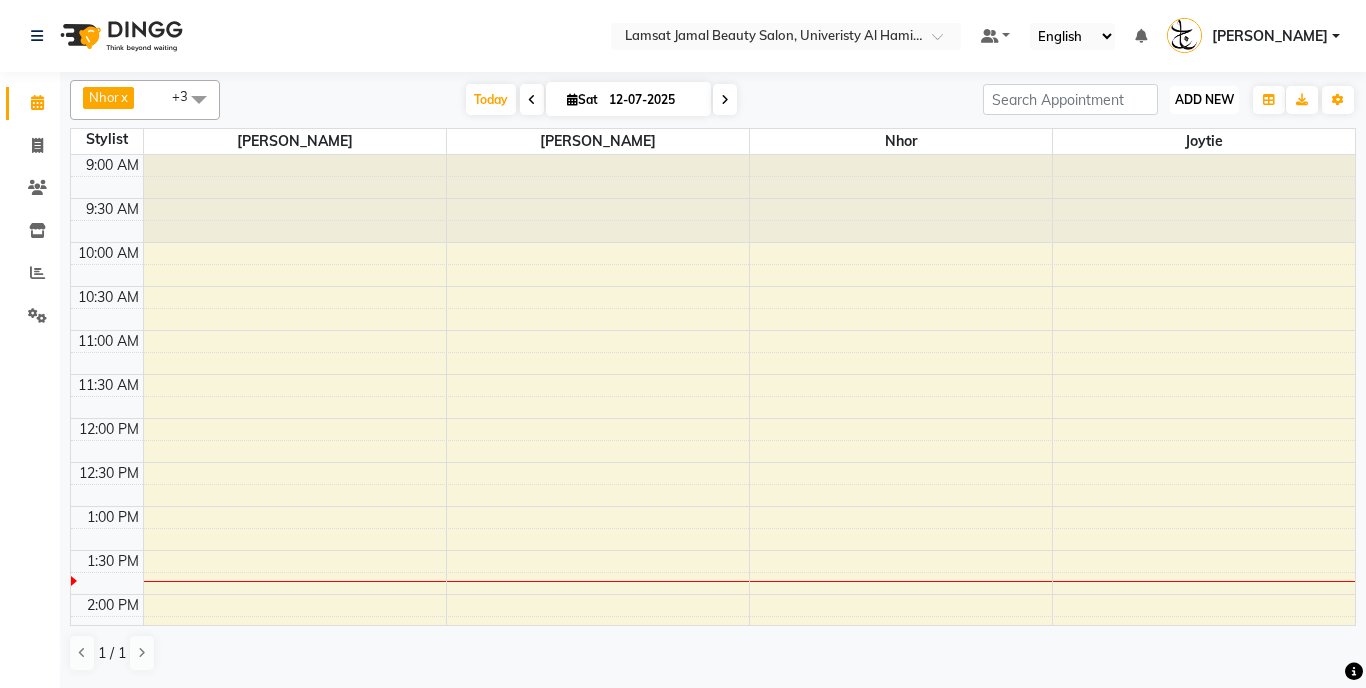 click on "ADD NEW" at bounding box center [1204, 99] 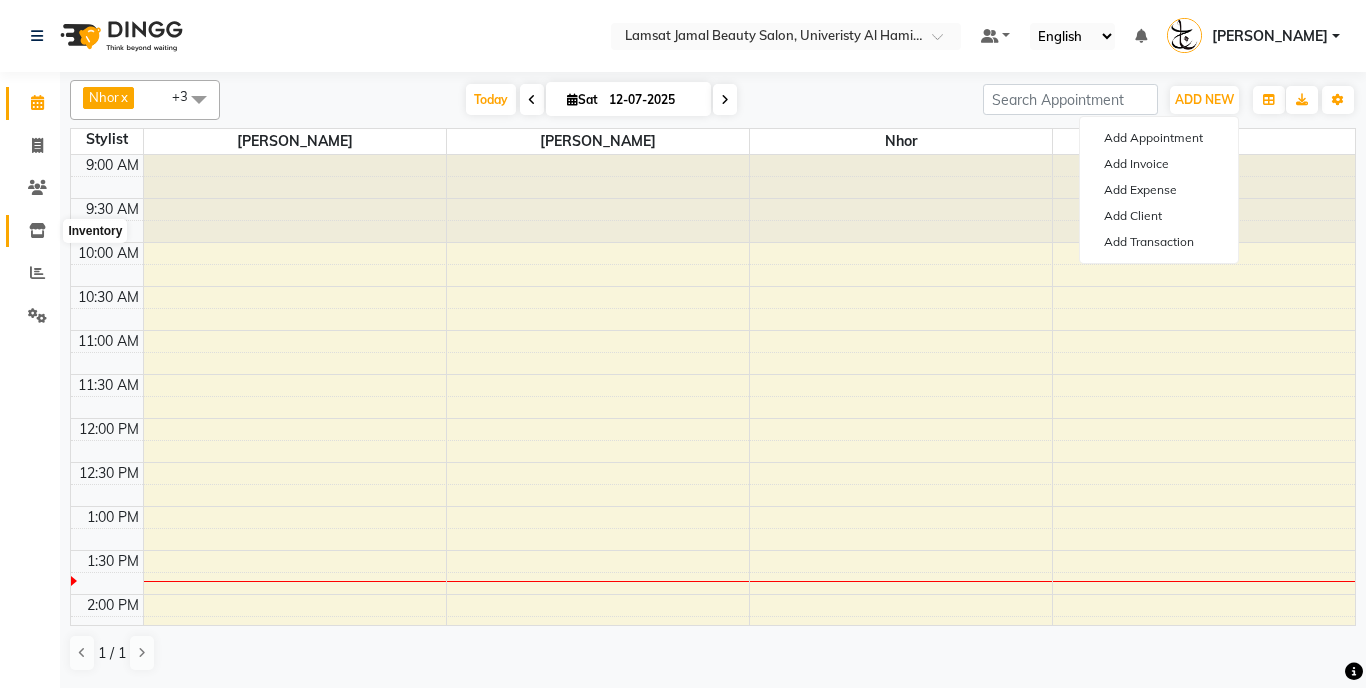 click 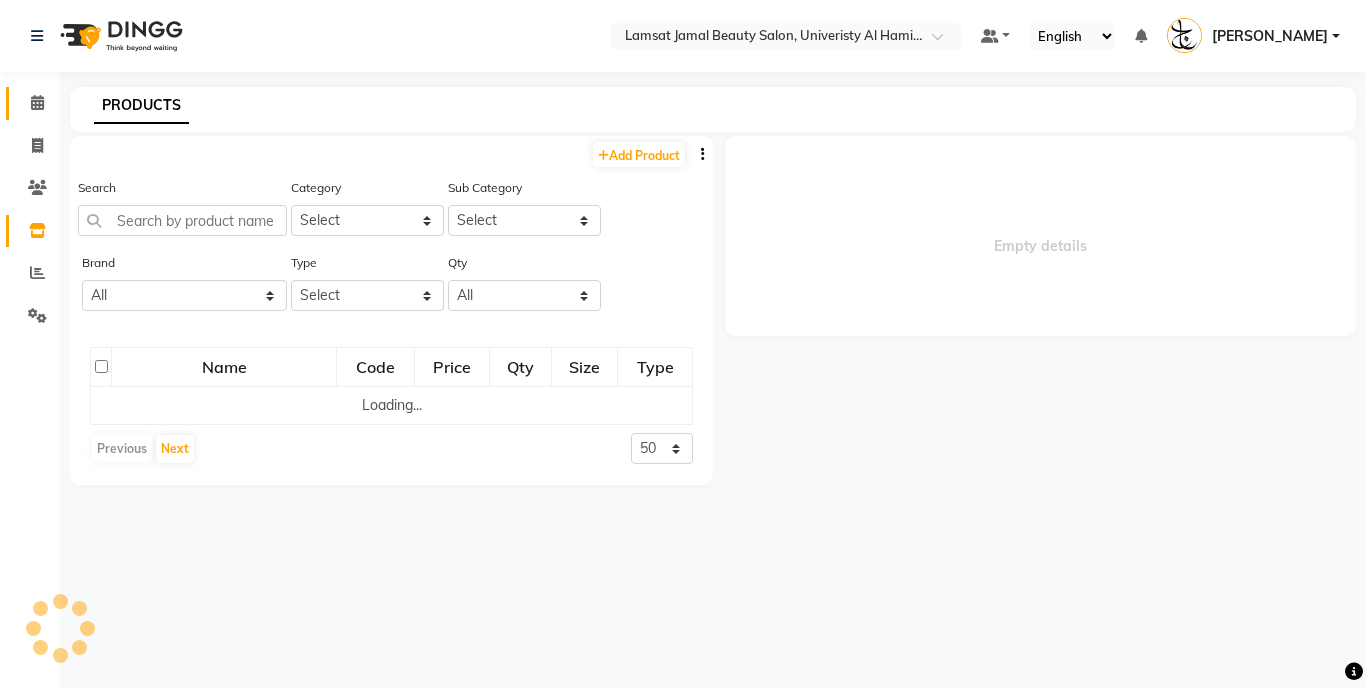 select on "all" 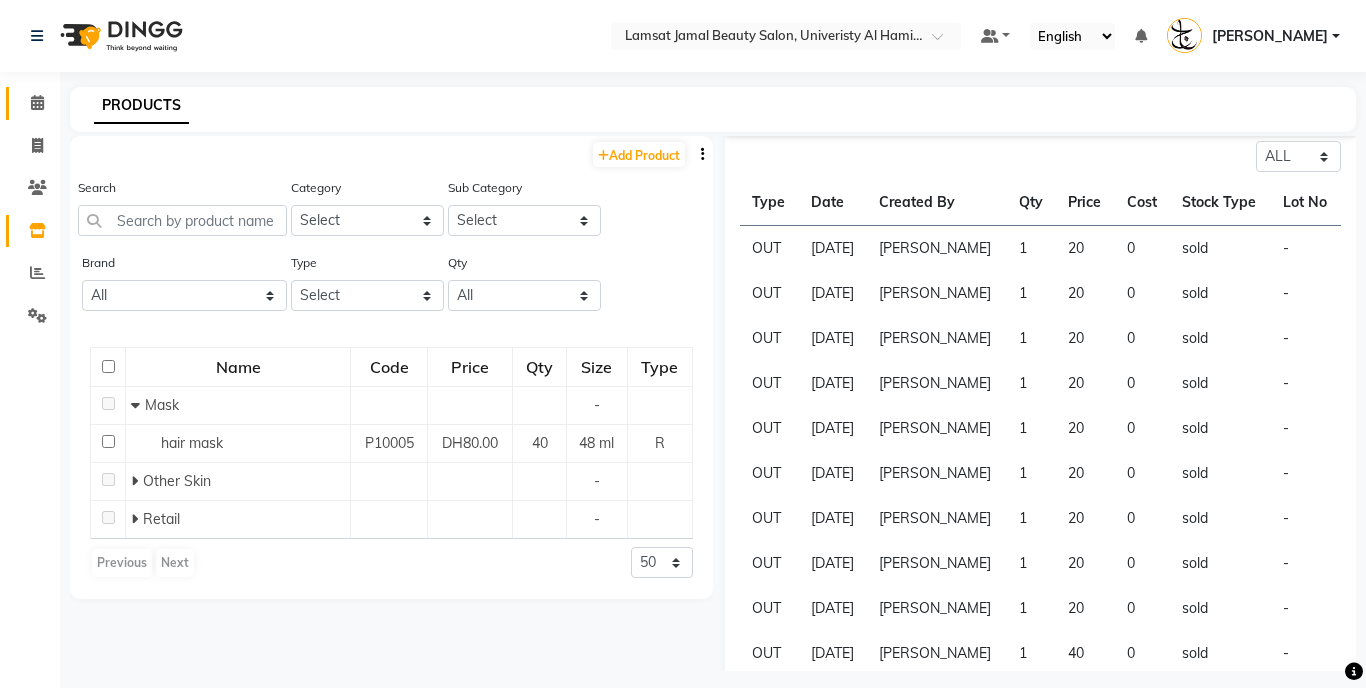 scroll, scrollTop: 217, scrollLeft: 0, axis: vertical 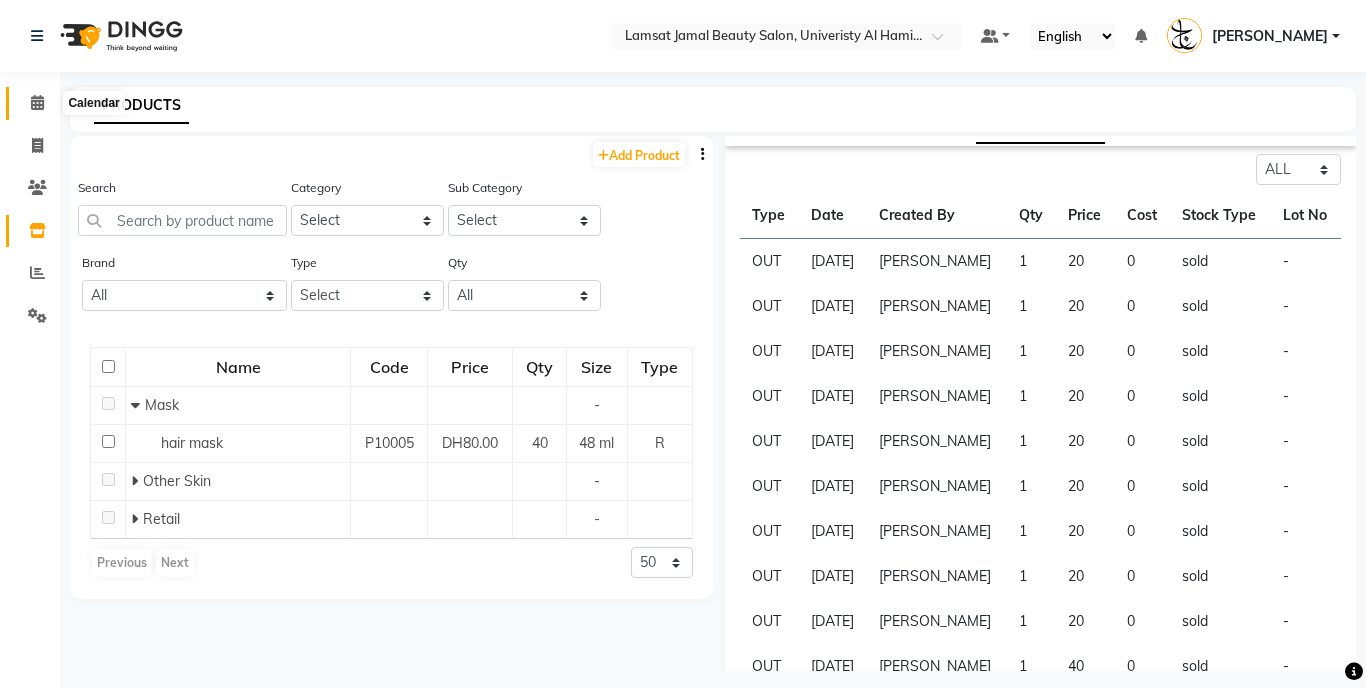 click 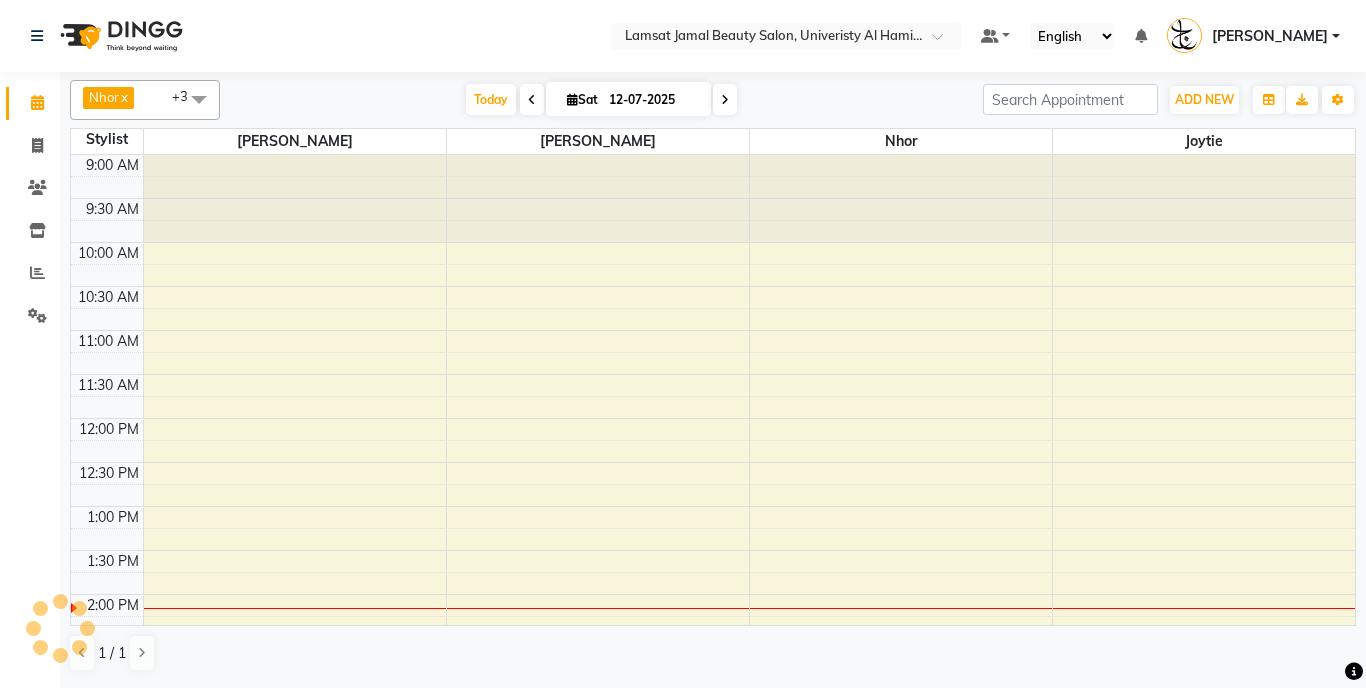 scroll, scrollTop: 0, scrollLeft: 0, axis: both 